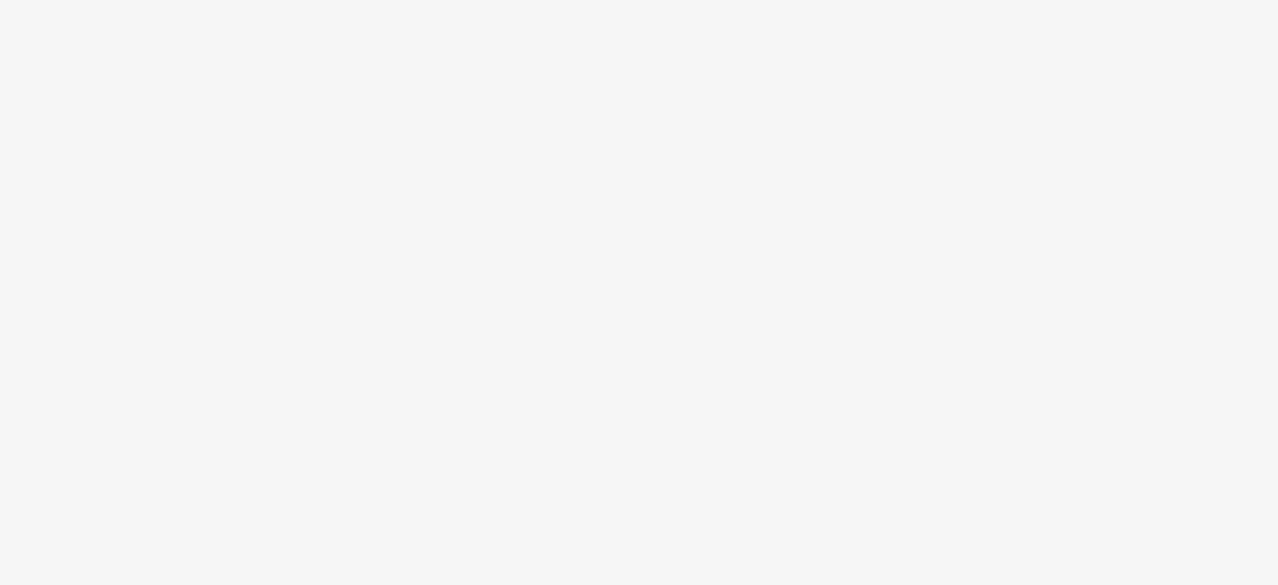scroll, scrollTop: 0, scrollLeft: 0, axis: both 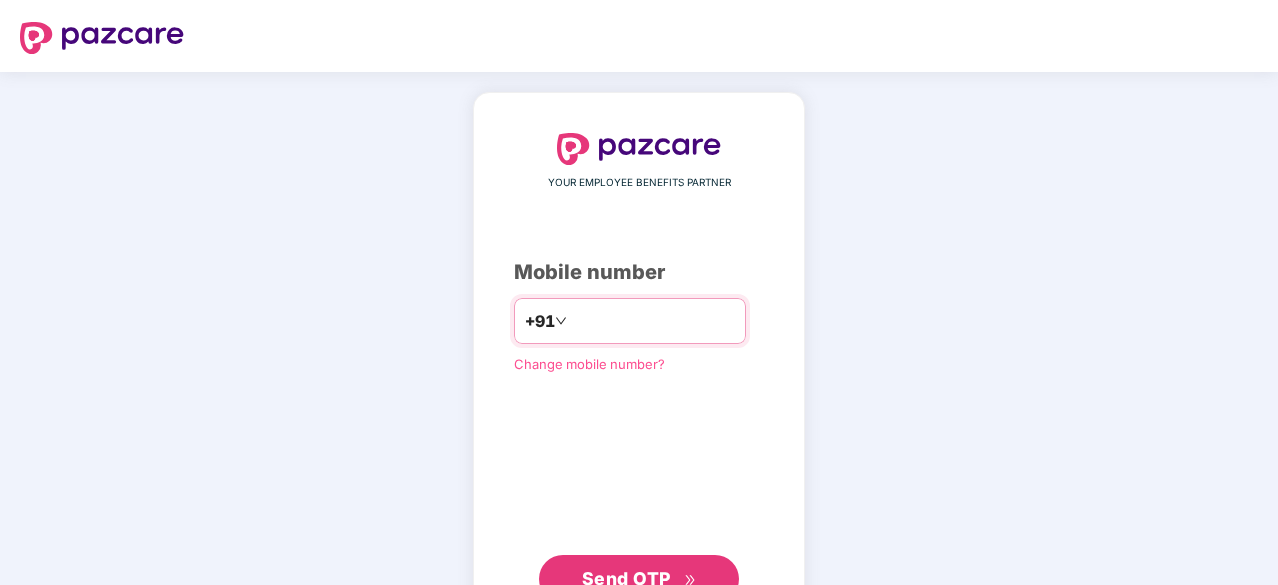 click at bounding box center (653, 321) 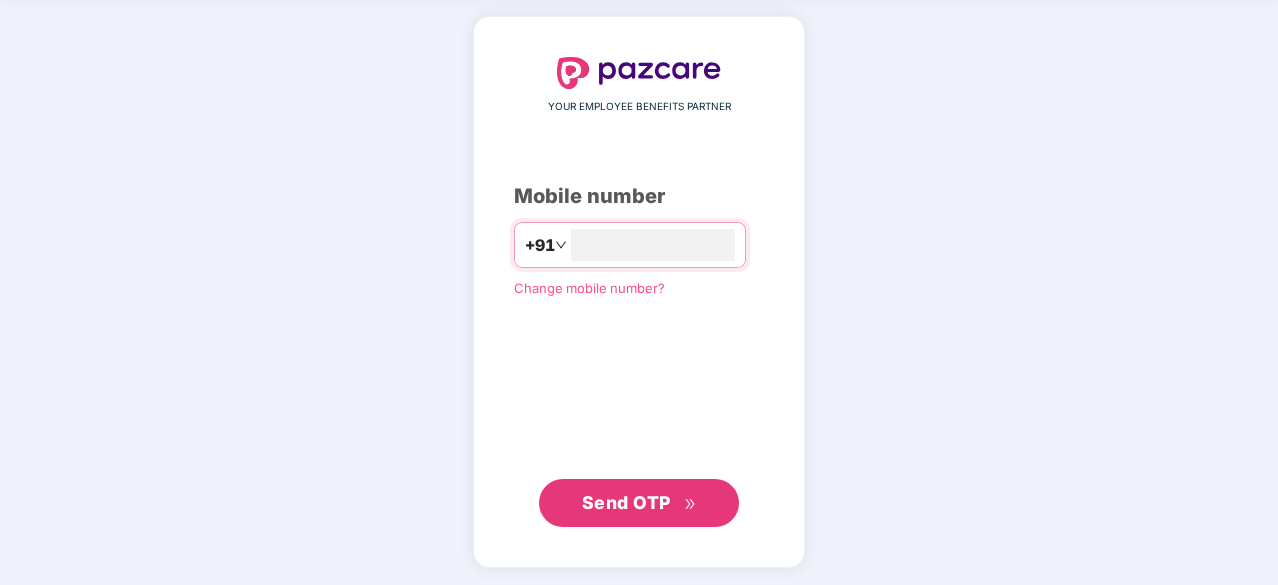 type on "**********" 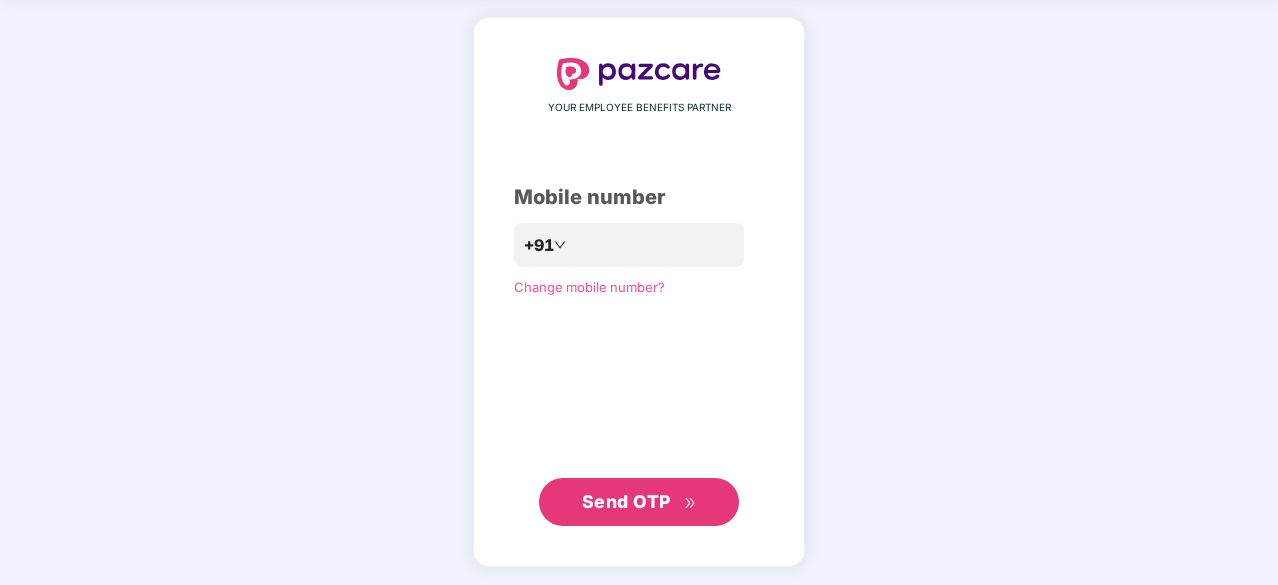 click on "Send OTP" at bounding box center (626, 501) 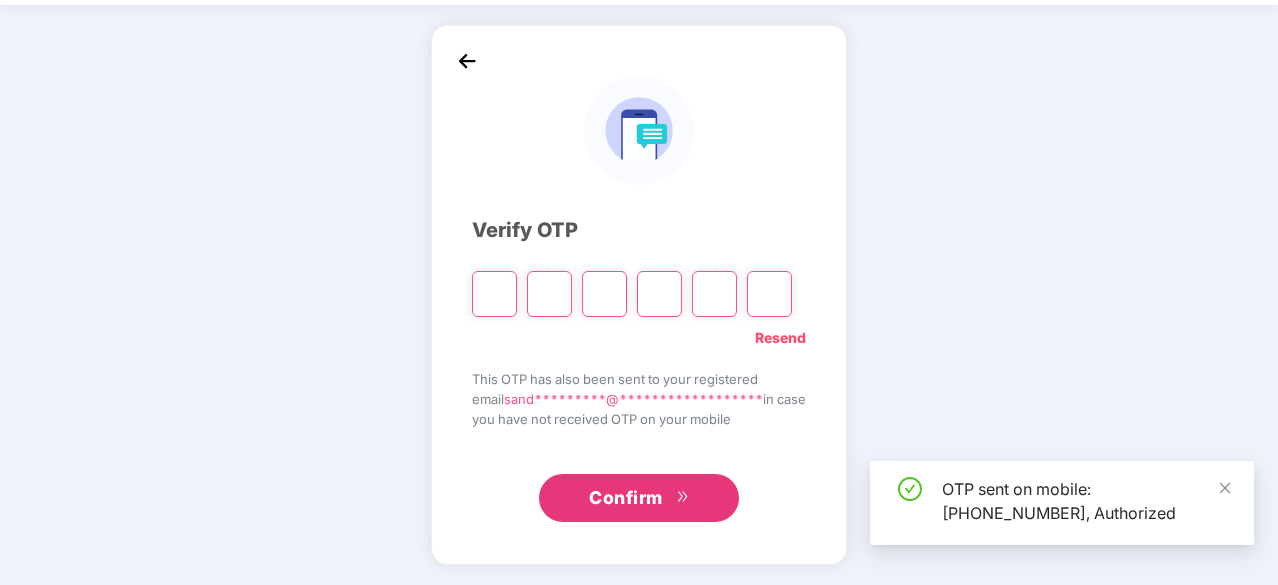 scroll, scrollTop: 66, scrollLeft: 0, axis: vertical 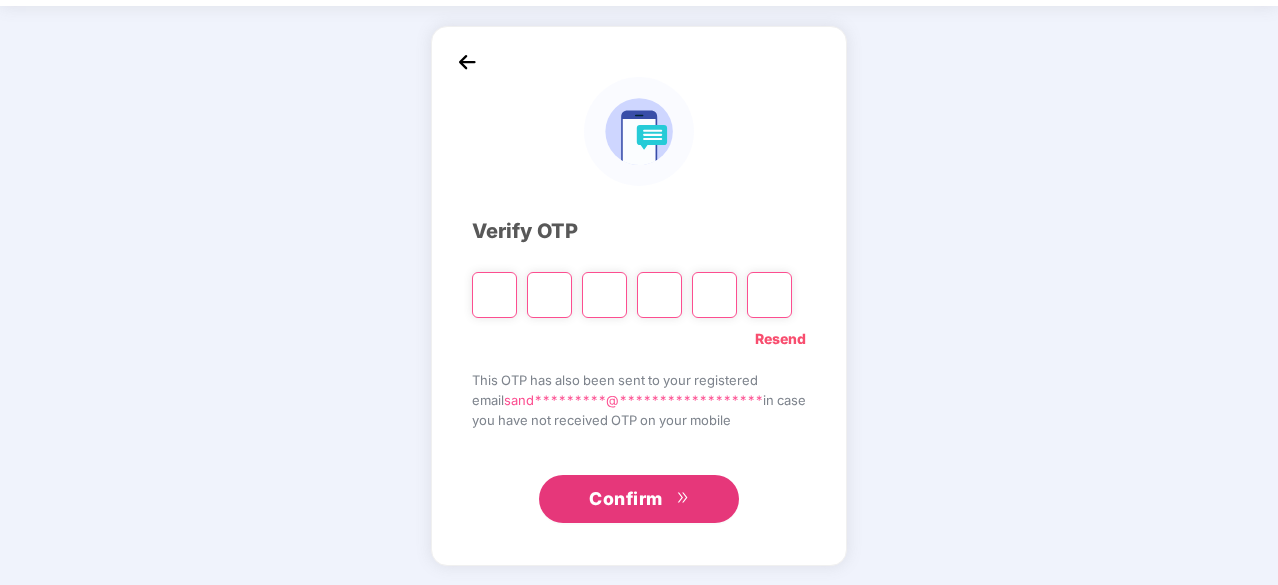 type on "*" 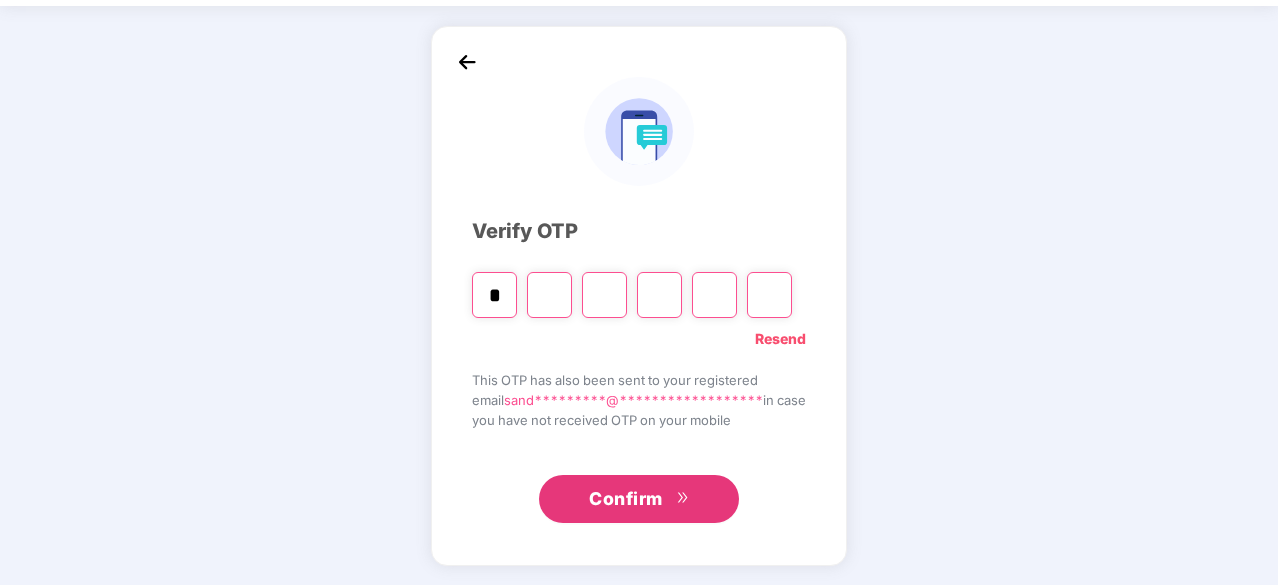 type on "*" 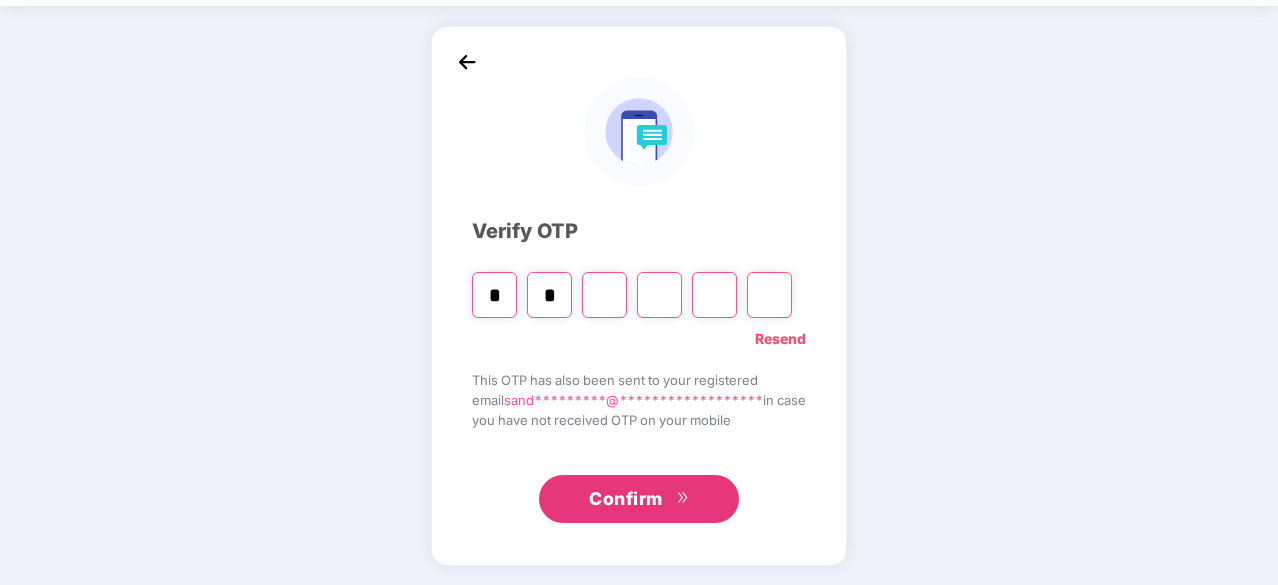 type on "*" 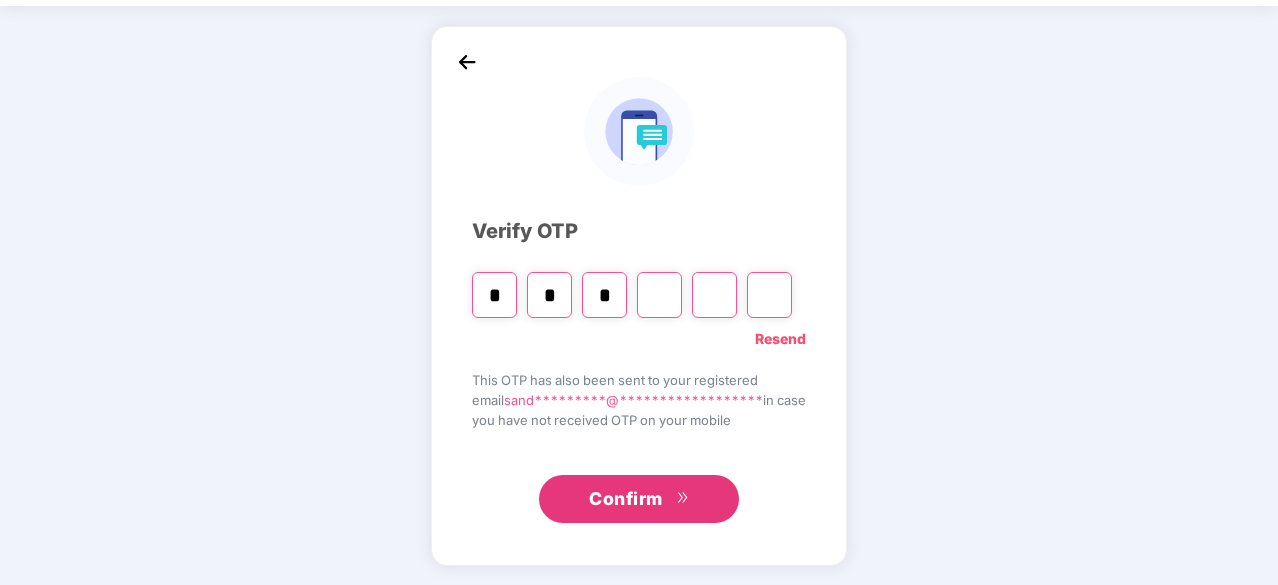 type on "*" 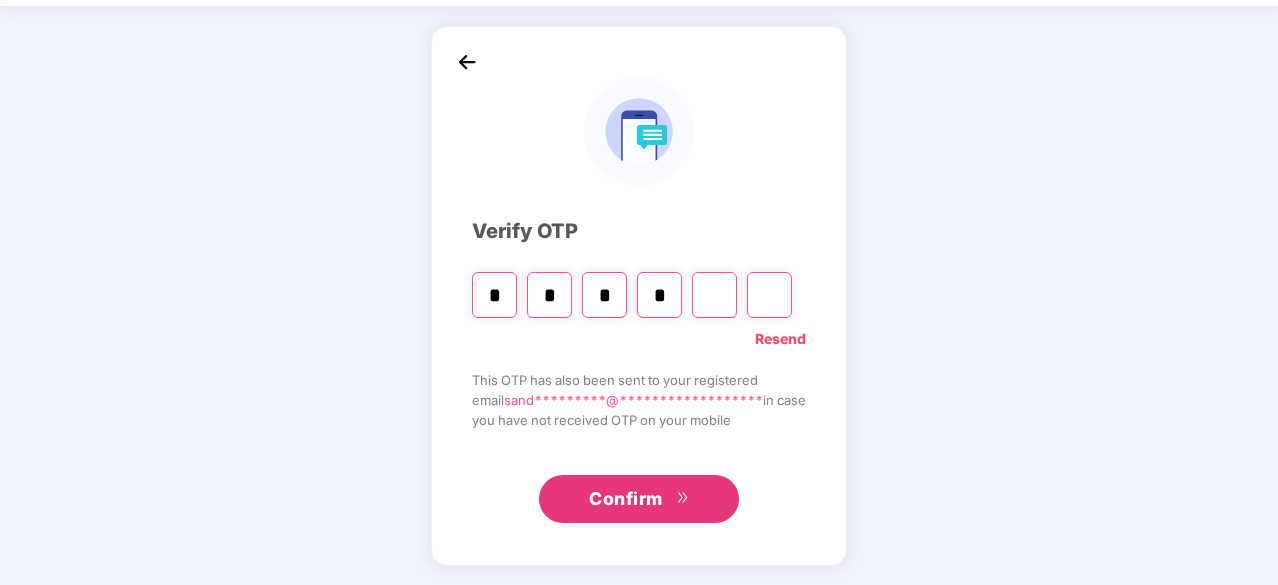 type on "*" 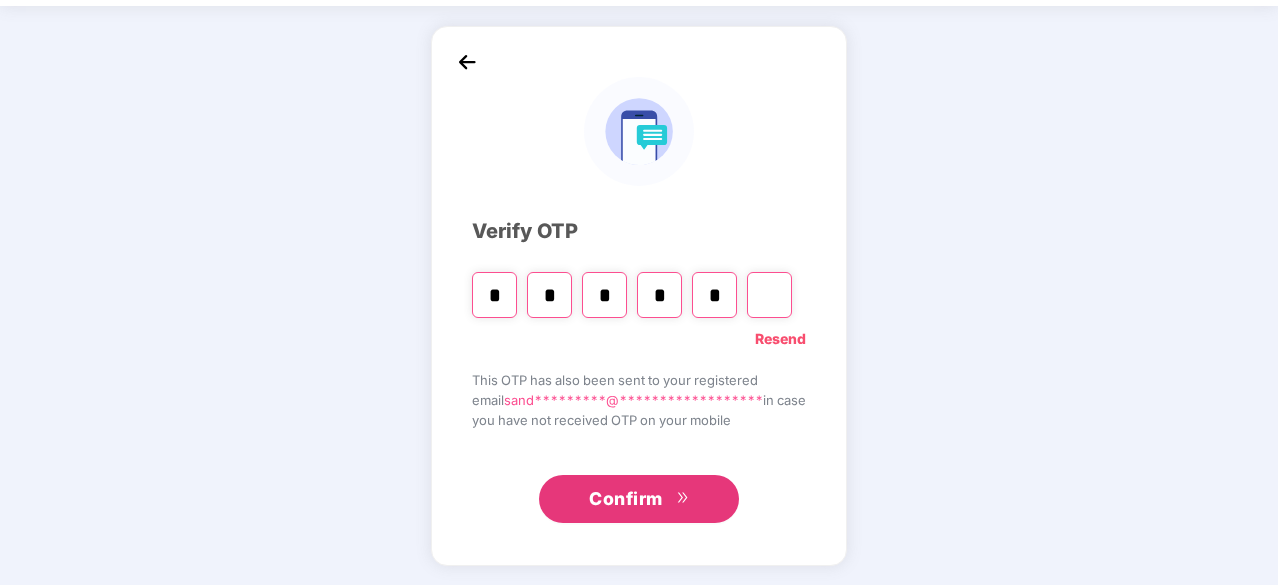 type on "*" 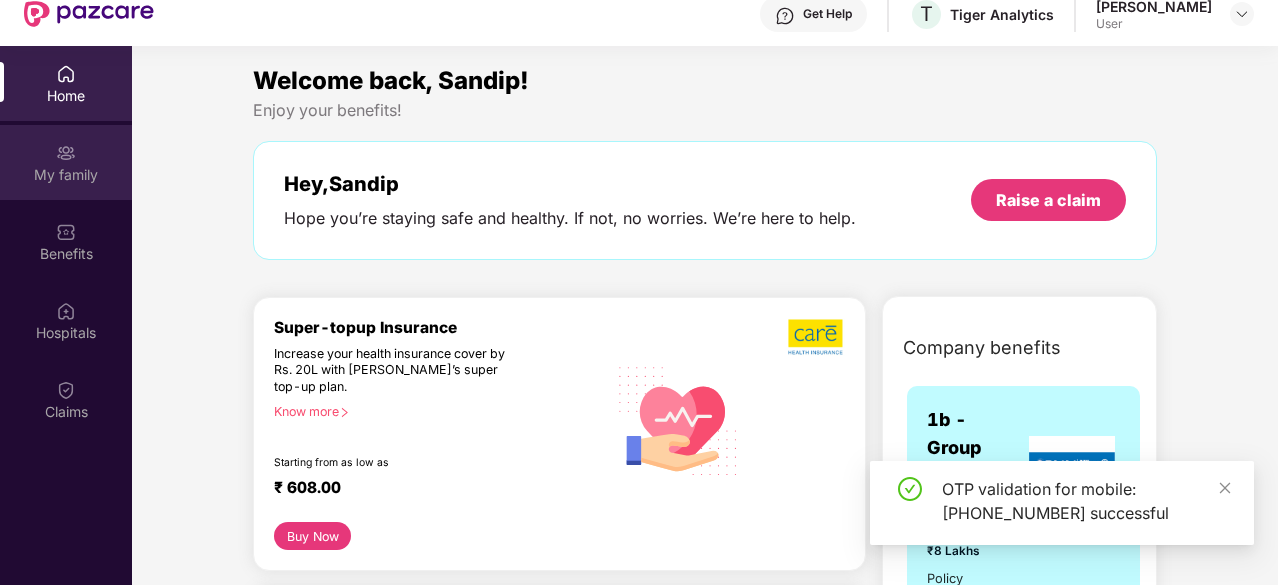 click on "My family" at bounding box center [66, 175] 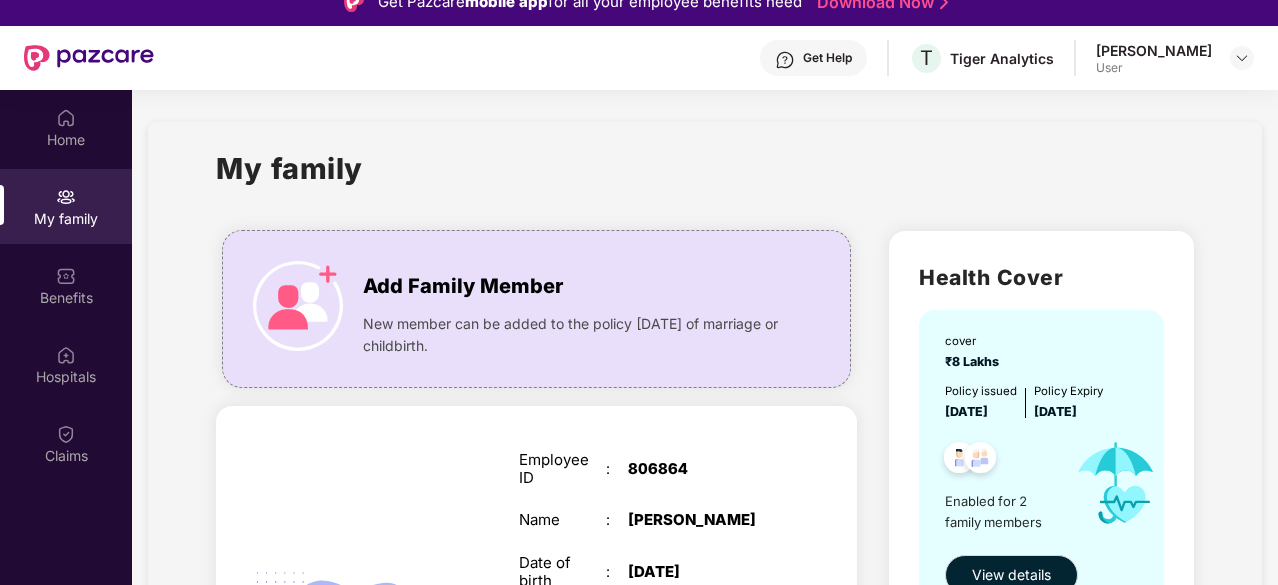 scroll, scrollTop: 112, scrollLeft: 0, axis: vertical 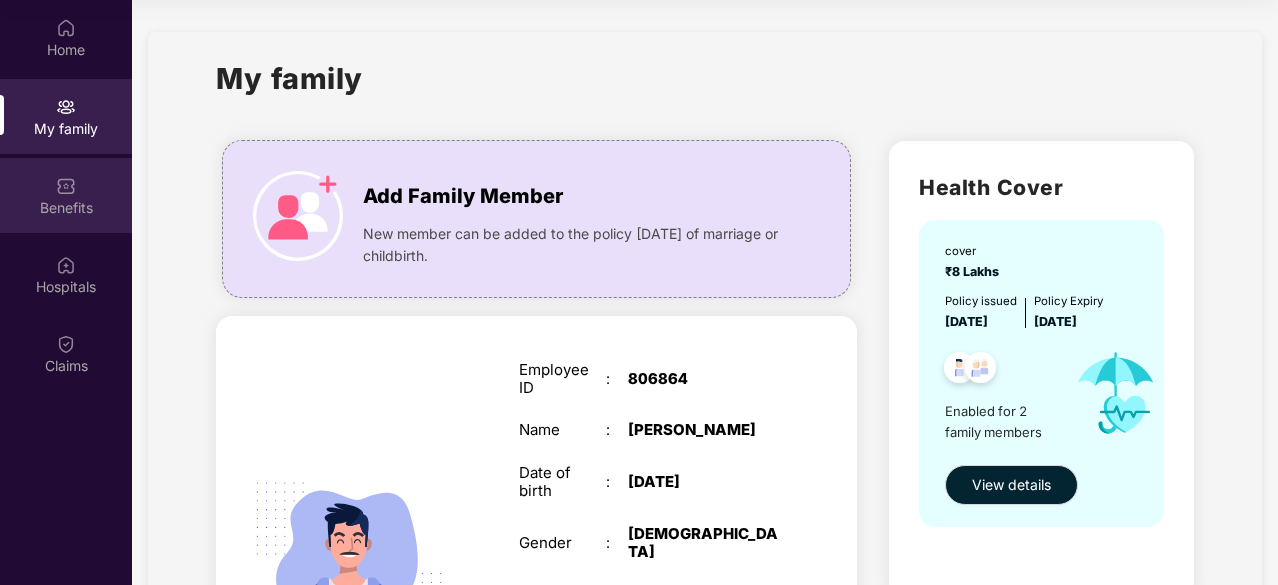 click on "Benefits" at bounding box center [66, 208] 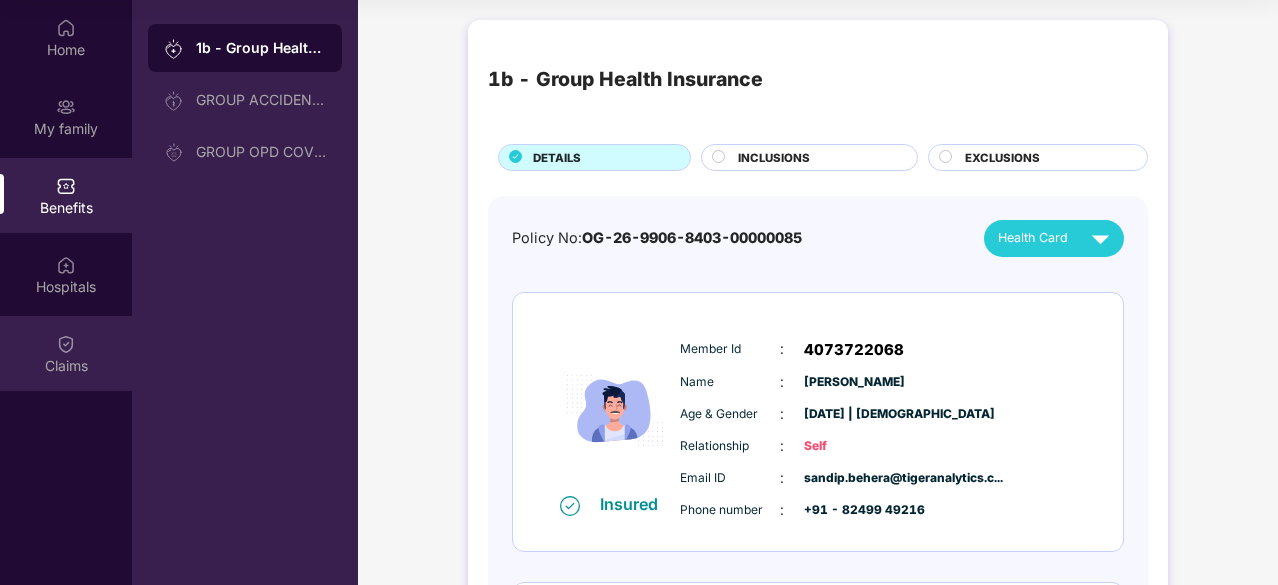 click on "Claims" at bounding box center (66, 353) 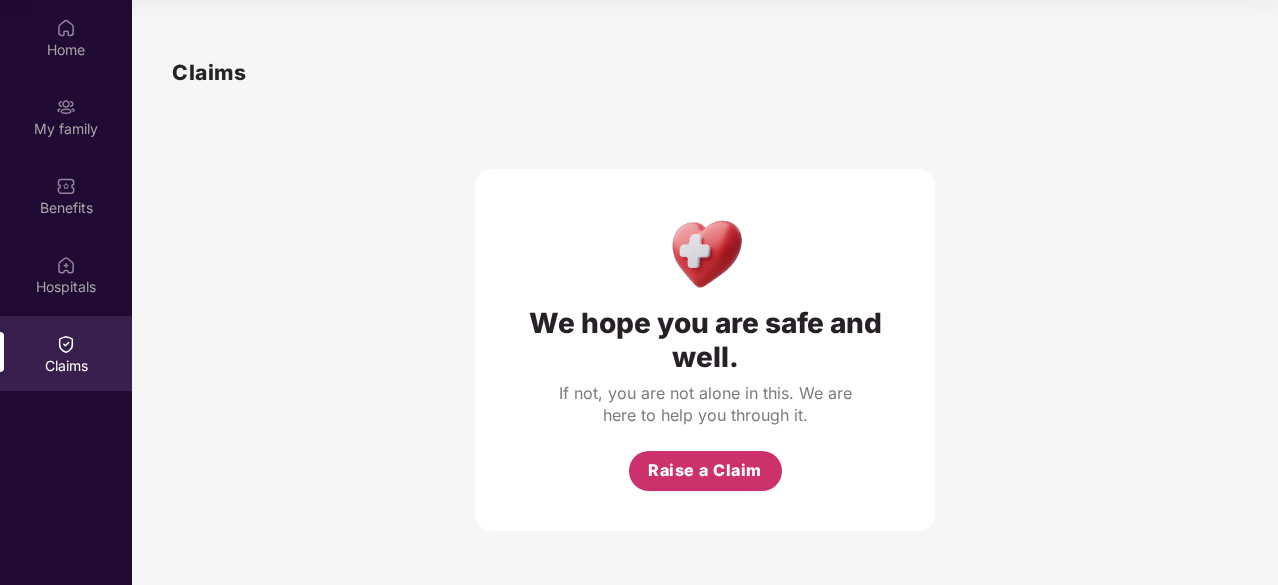 click on "Raise a Claim" at bounding box center (705, 470) 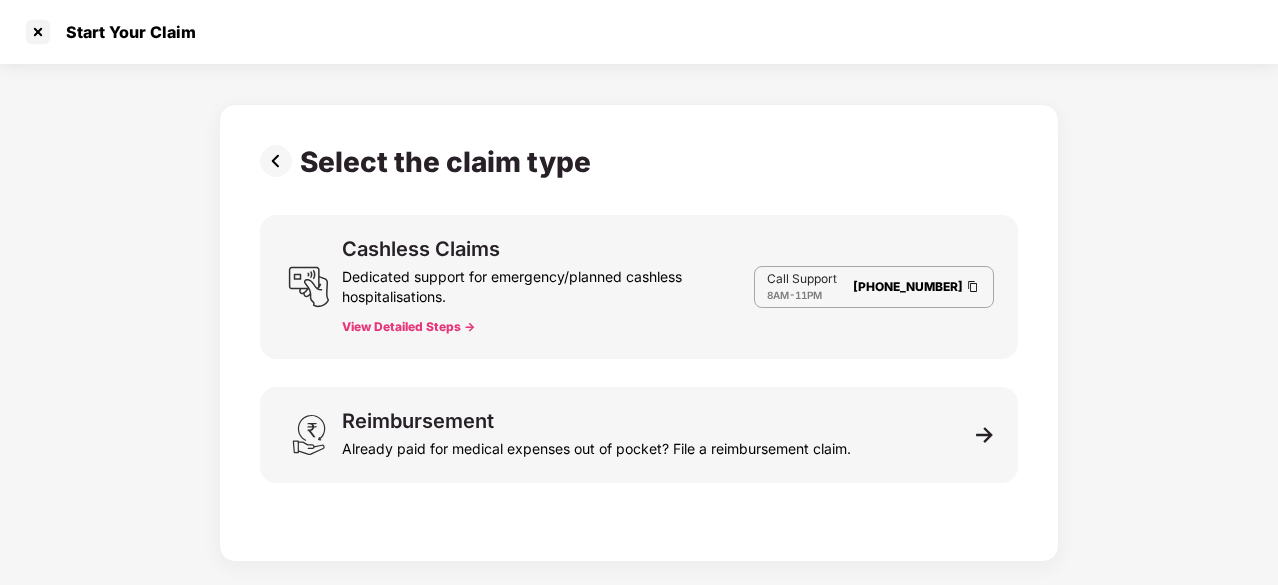 scroll, scrollTop: 48, scrollLeft: 0, axis: vertical 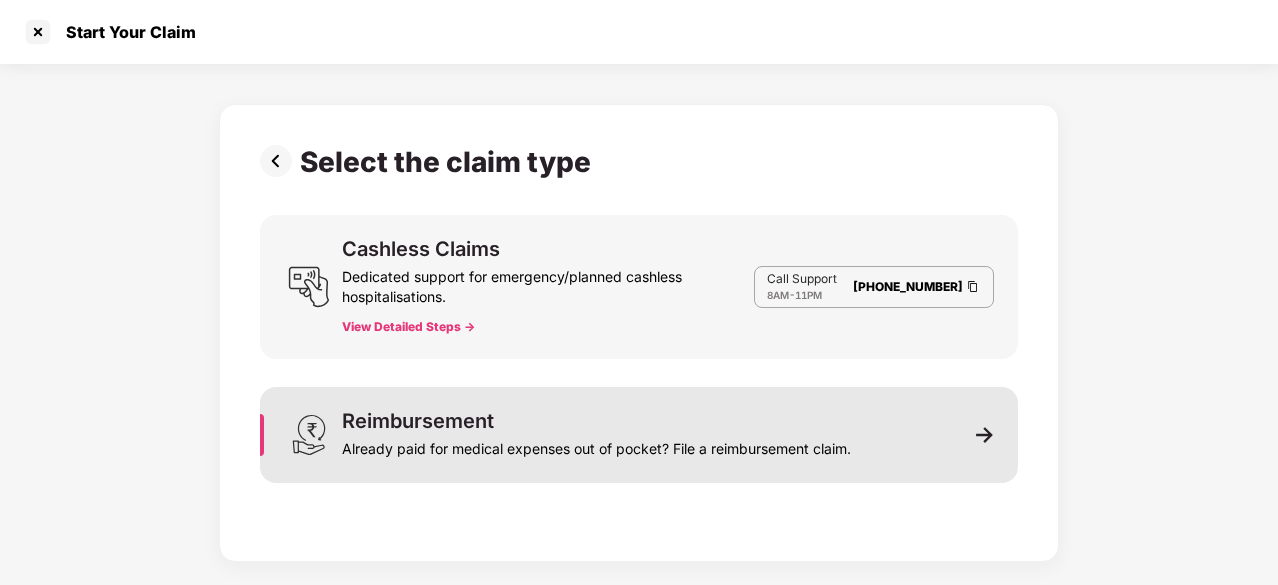 click at bounding box center (985, 435) 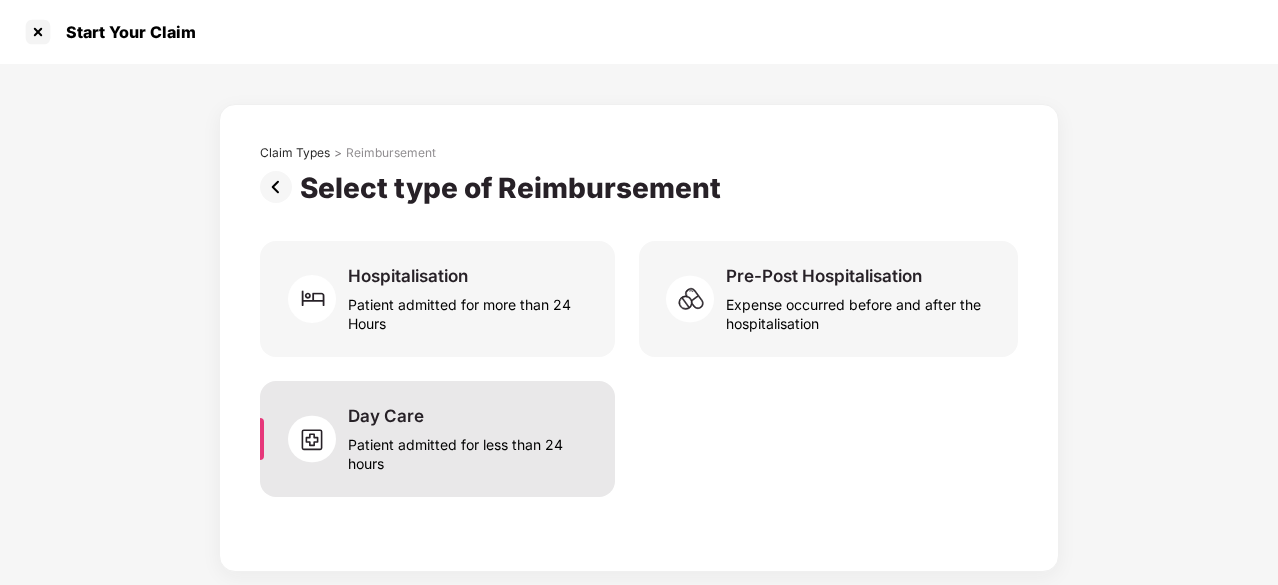 click on "Day Care Patient admitted for less than 24 hours" at bounding box center [469, 439] 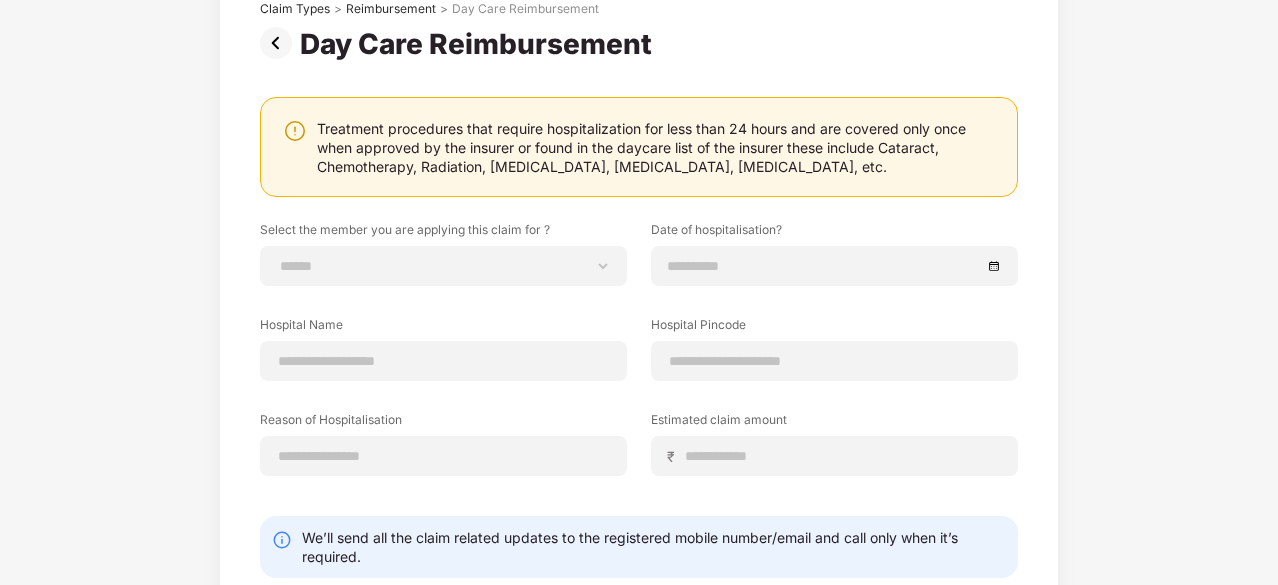 scroll, scrollTop: 165, scrollLeft: 0, axis: vertical 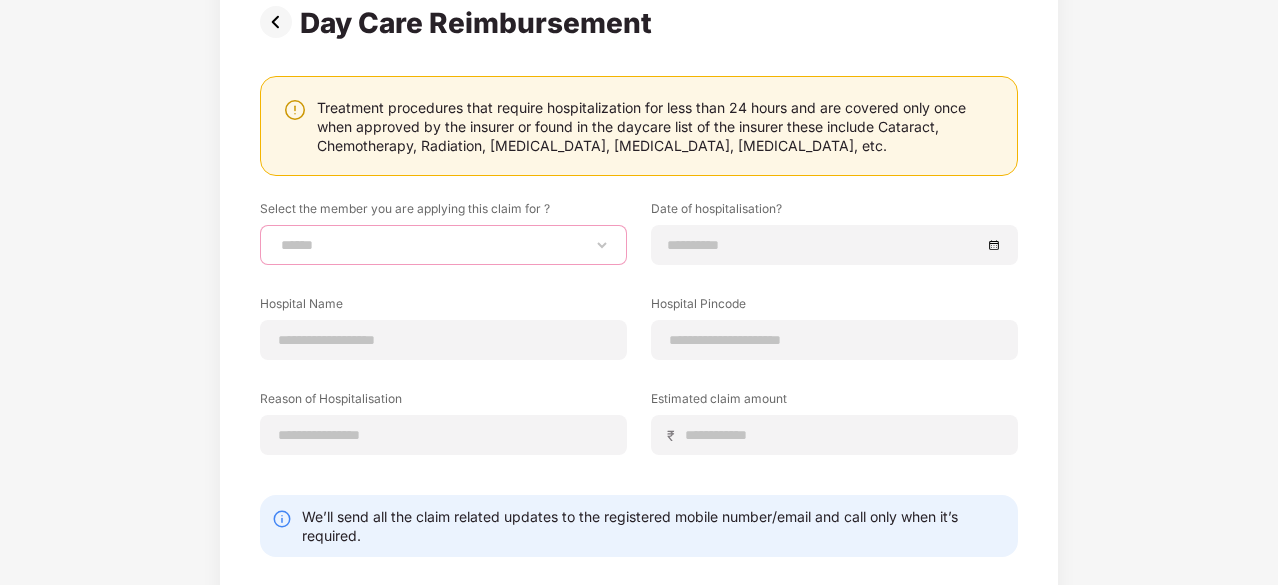 click on "**********" at bounding box center [443, 245] 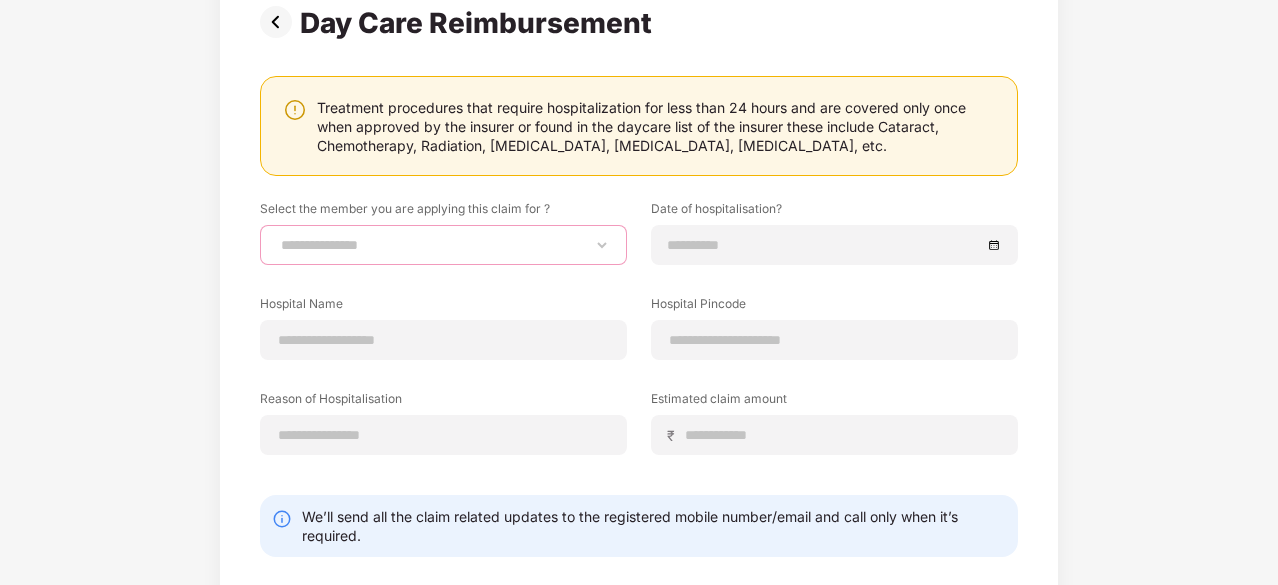 click on "**********" at bounding box center (443, 245) 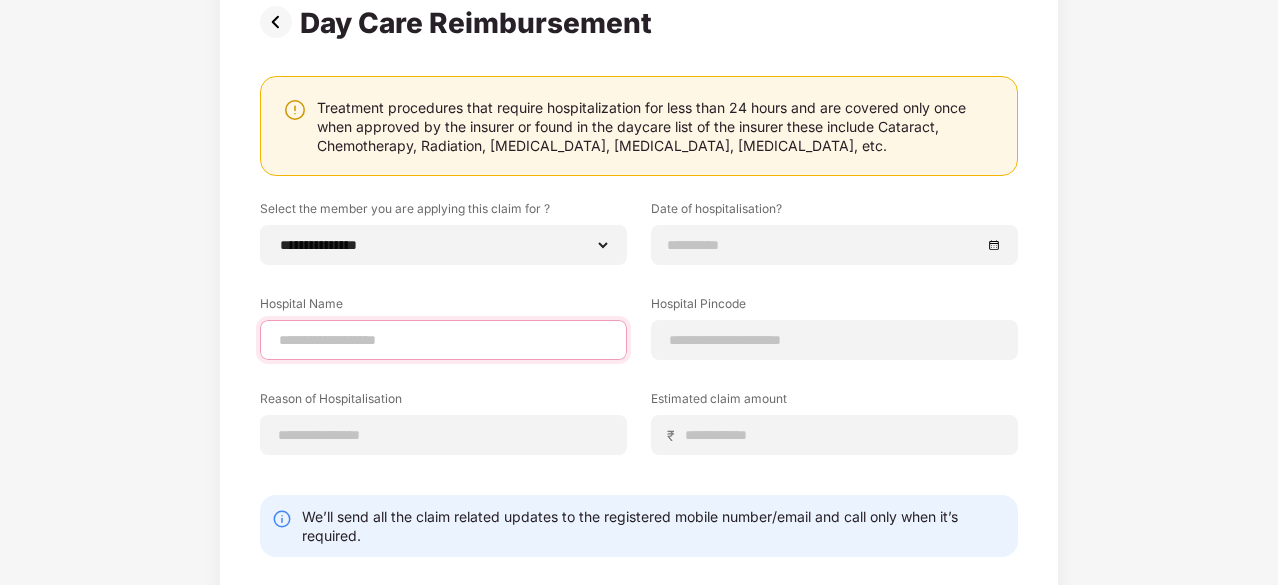 click at bounding box center (443, 340) 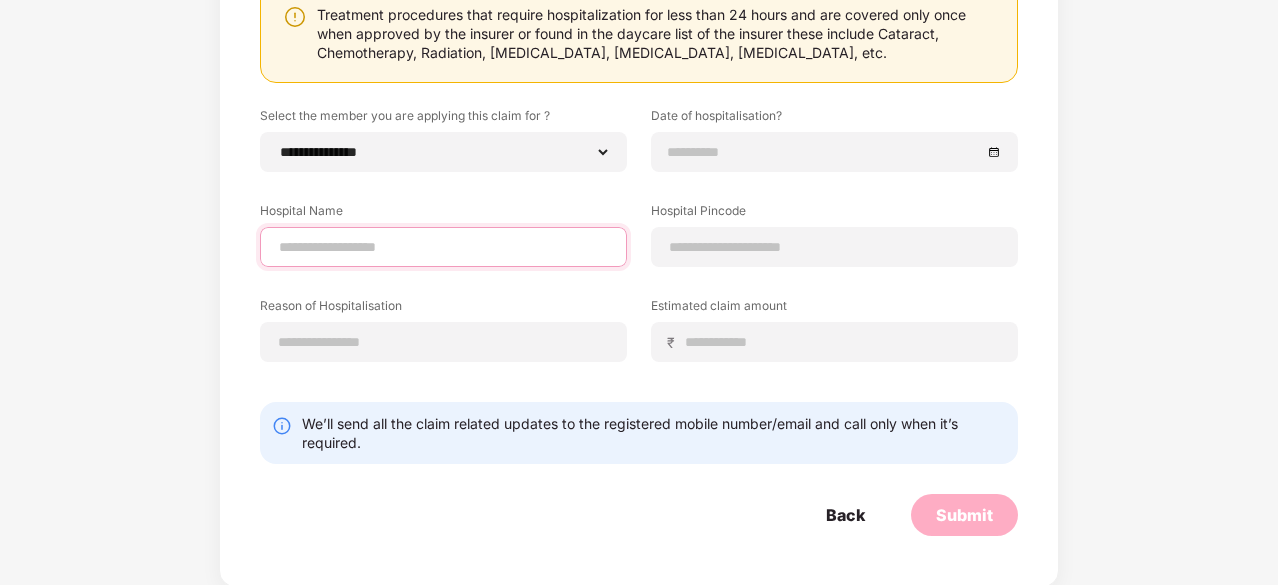 scroll, scrollTop: 0, scrollLeft: 0, axis: both 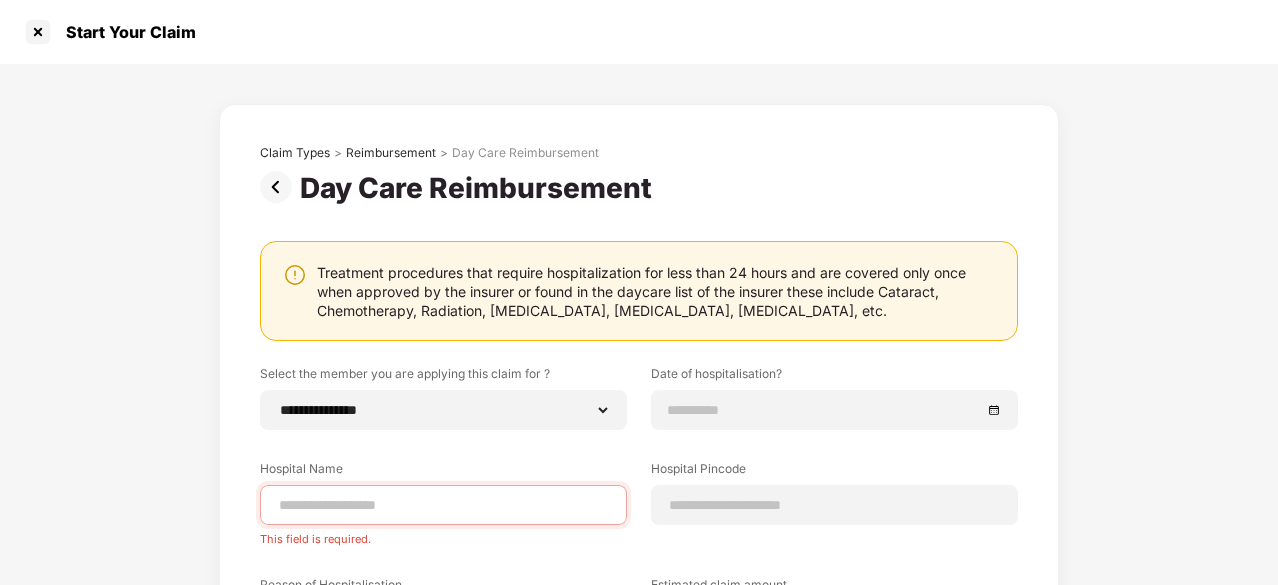 click at bounding box center [280, 187] 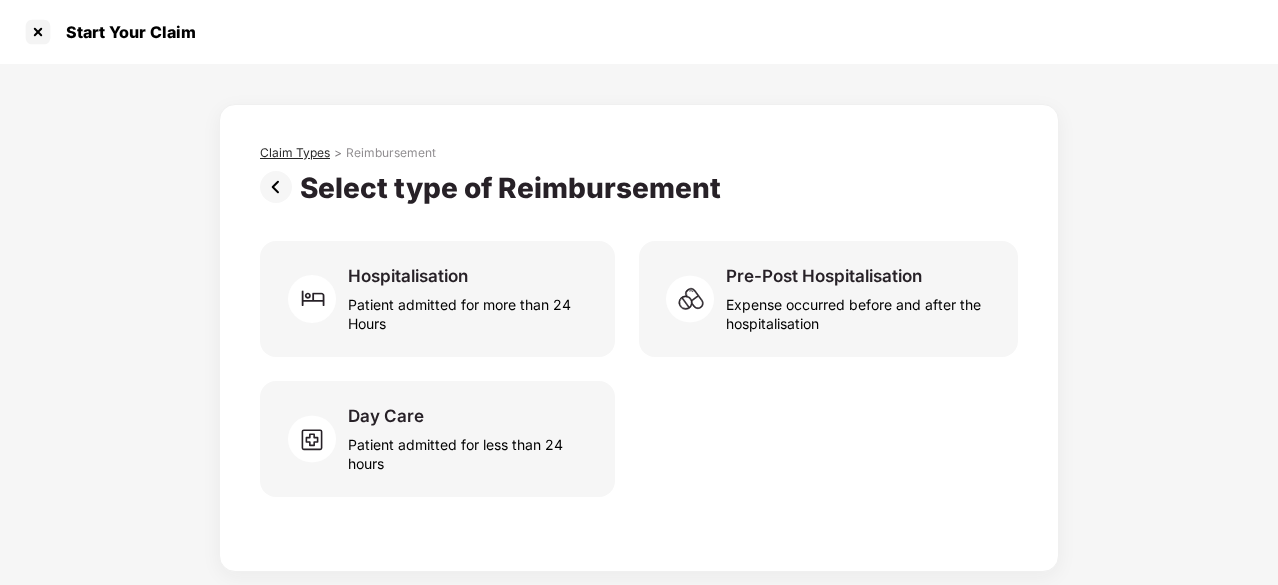 click on "Claim Types" at bounding box center [295, 153] 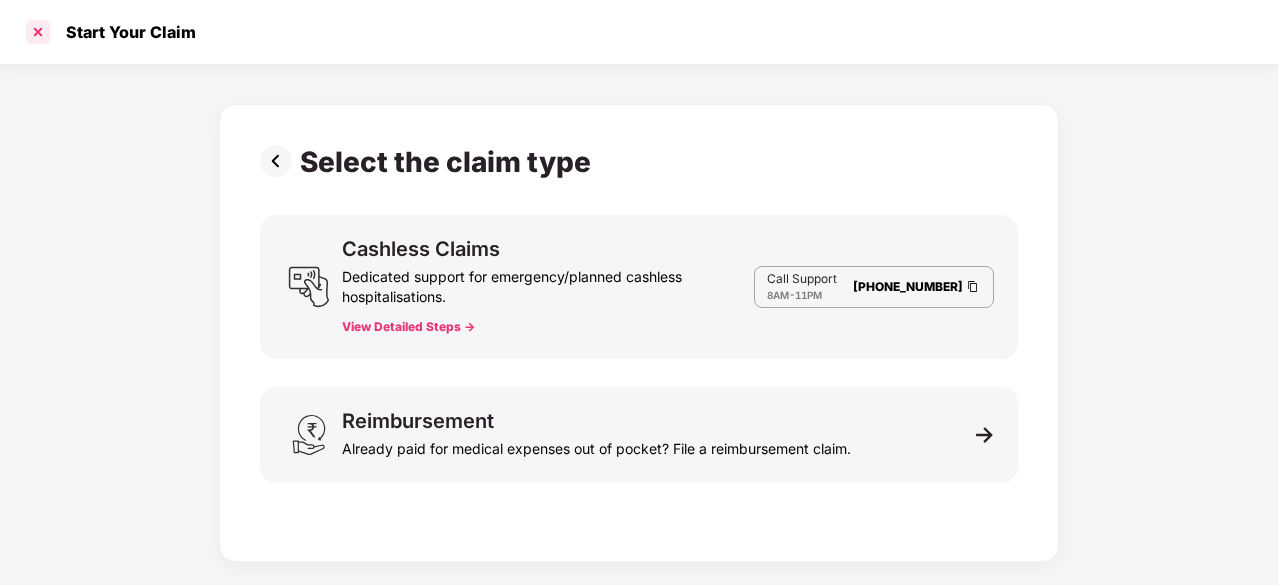 click at bounding box center [38, 32] 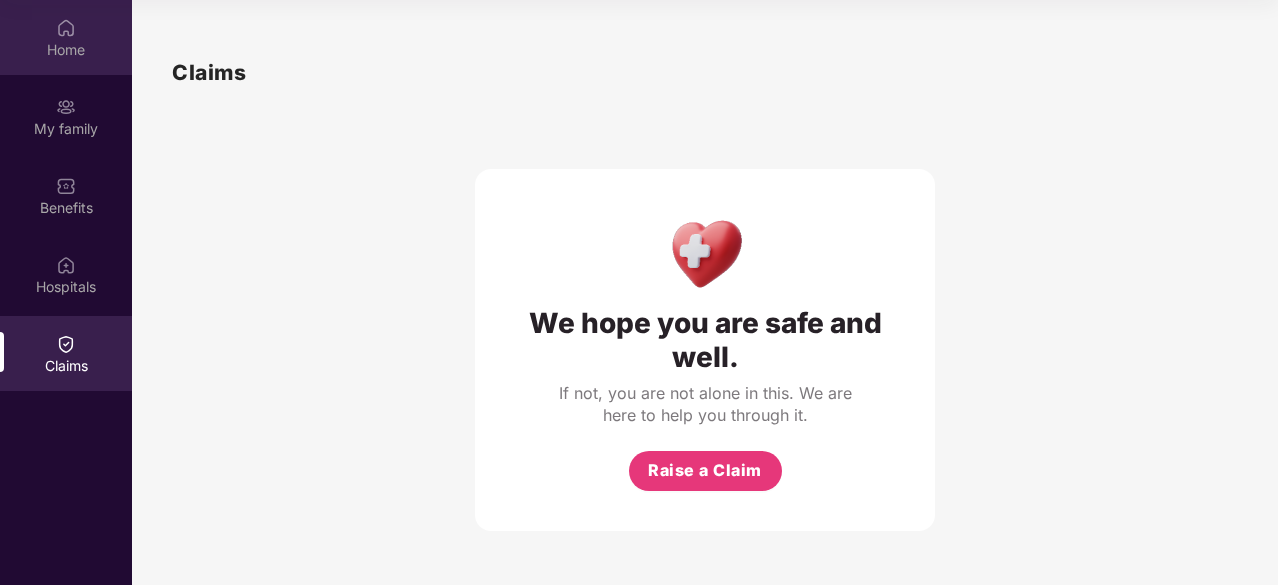 click on "Home" at bounding box center [66, 50] 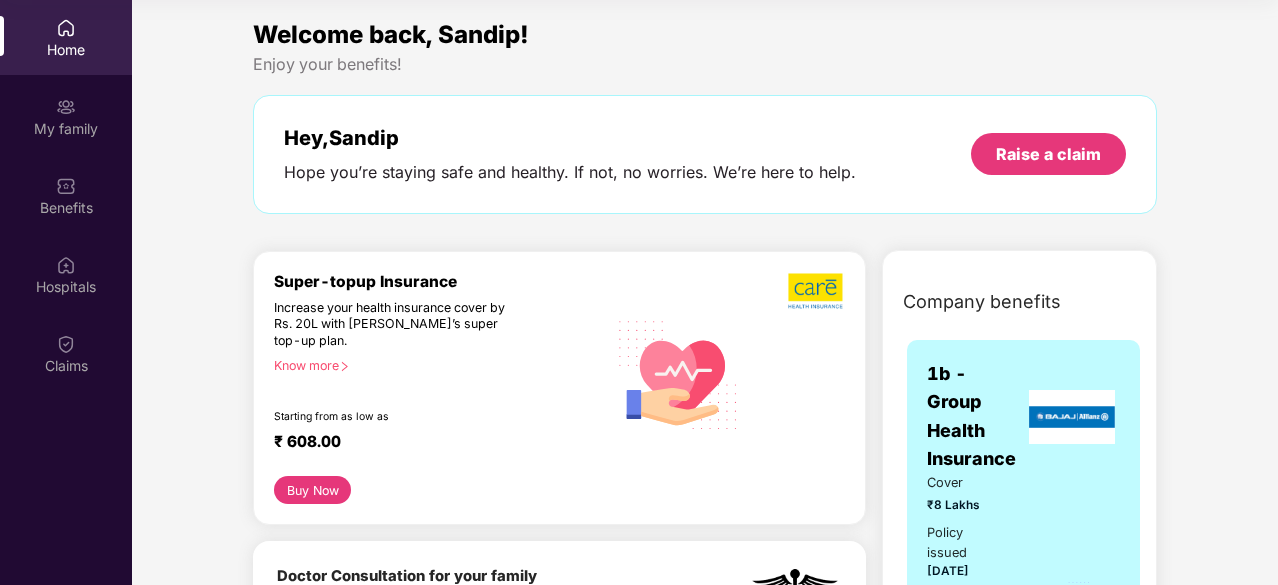scroll, scrollTop: 0, scrollLeft: 0, axis: both 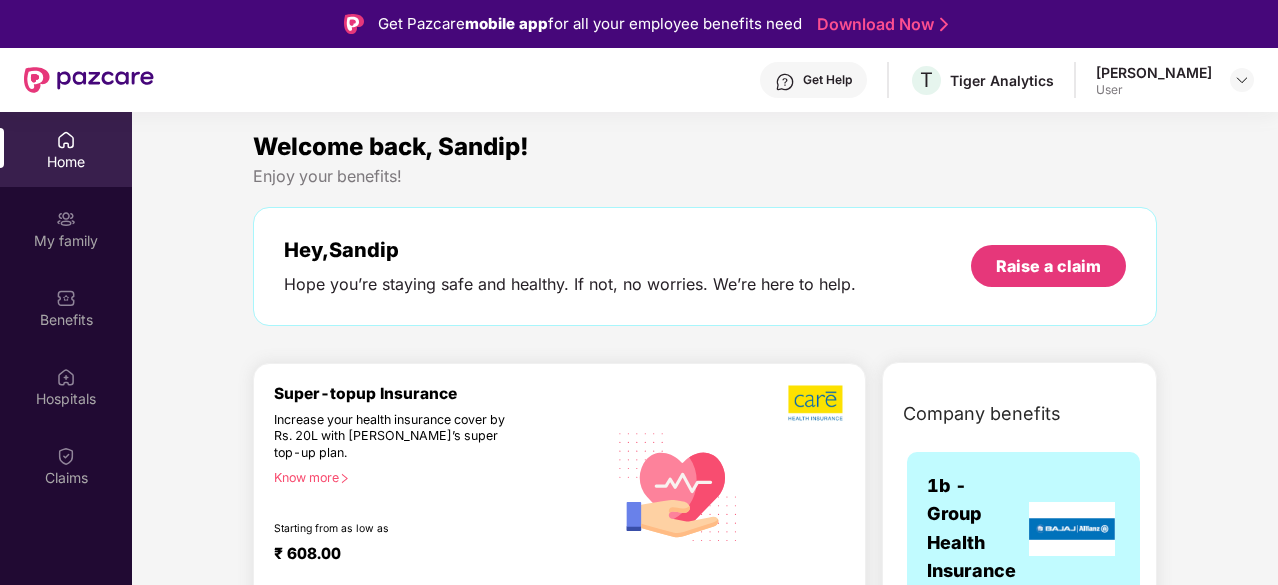click on "[PERSON_NAME]" at bounding box center [1154, 72] 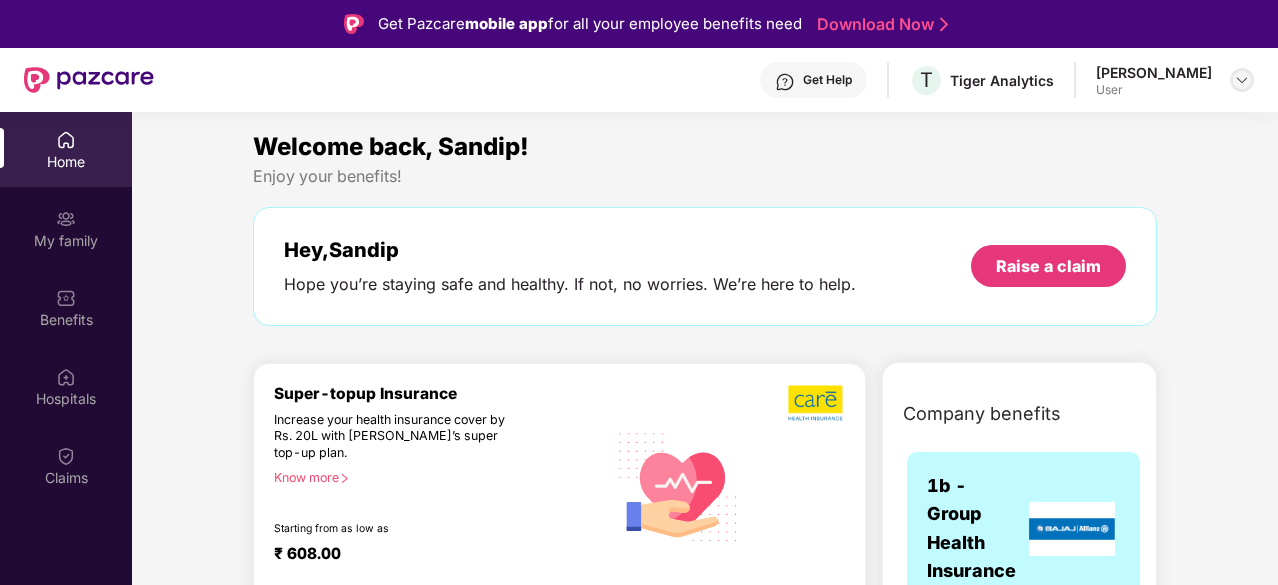 click at bounding box center (1242, 80) 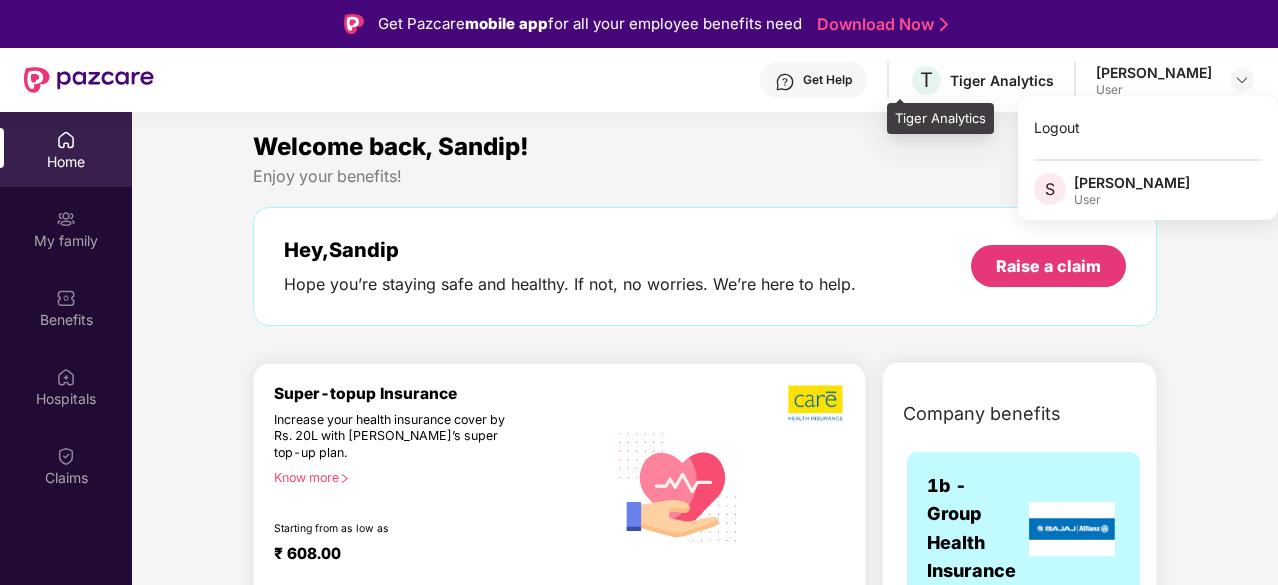 click on "Tiger Analytics" at bounding box center (1002, 80) 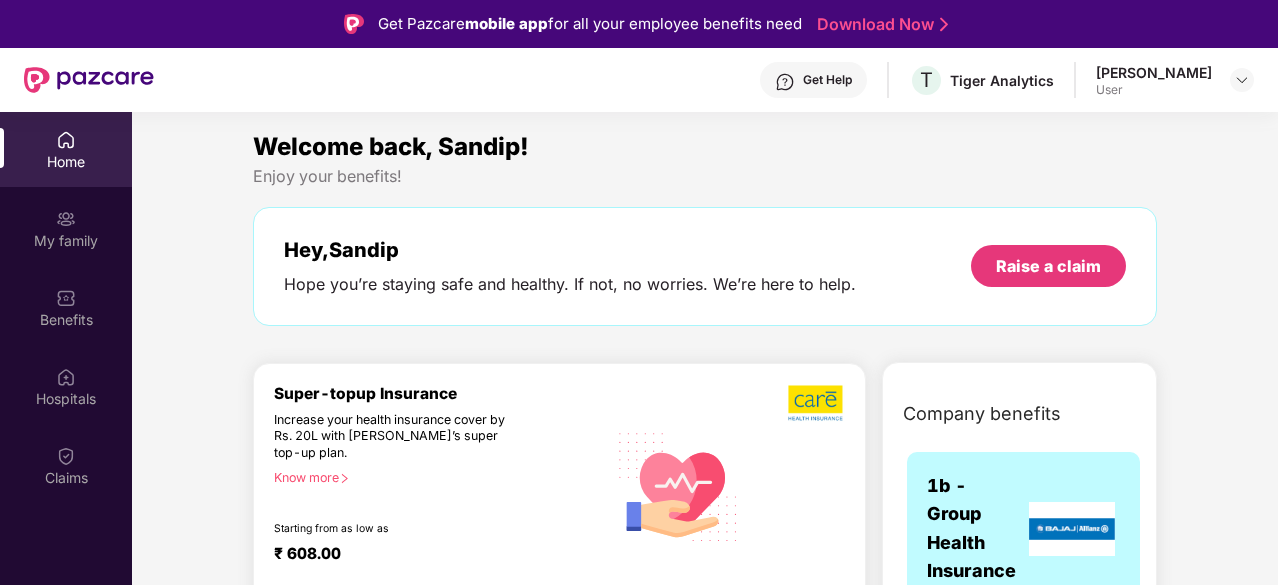 click on "Get Help" at bounding box center [813, 80] 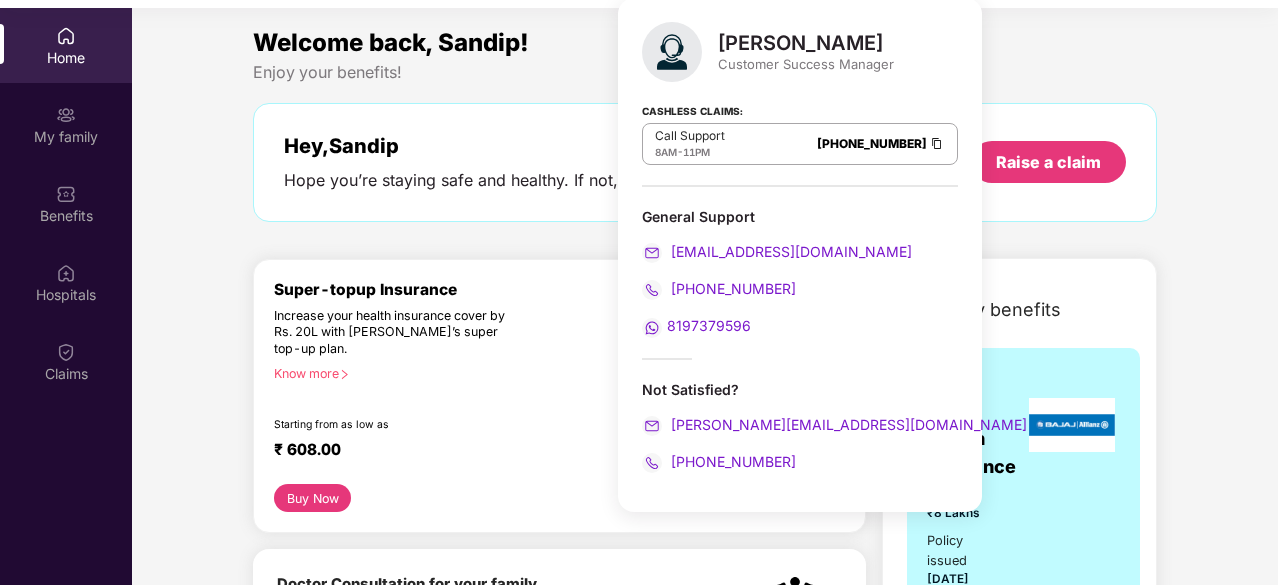 scroll, scrollTop: 112, scrollLeft: 0, axis: vertical 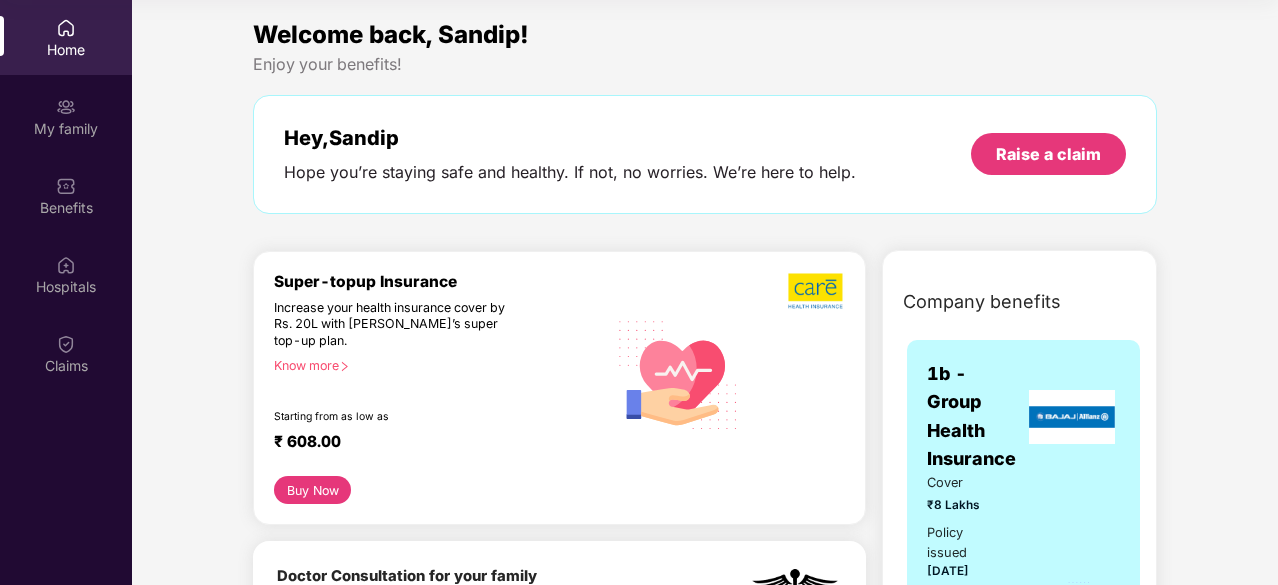 click on "Welcome back, Sandip! Enjoy your benefits! Hey,  [PERSON_NAME] Hope you’re staying safe and healthy. If not, no worries. We’re here to help. Raise a claim Super-topup Insurance Increase your health insurance cover by Rs. 20L with [PERSON_NAME]’s super top-up plan. Know more  Starting from as low as ₹ 608.00 Buy Now Doctor Consultation for your family Audio/Video consultation across multiple specialities Cover entire family (upto 5 members) Contact experts 24 X 7 Start Consultation Get  upto 27% off  on prescription medicines. Get upto 10% off (no limit) + extra 17% coupon discount (Up to ₹300) on your first medicine order of ₹999 and above. (New users) Get upto 10% off (no limit) + extra 7% coupon discount (Up to ₹300) on your medicine order of ₹1499 and above. (Repeat users) Avail Offer Get  Straighten your teeth in 6-8 months*   with toothsi’s at-home smile makeover solutions Flat ₹13000 OFF on makeO toothsi [MEDICAL_DATA] This voucher is for one-time use and cannot be clubbed with other offers." at bounding box center (705, 2585) 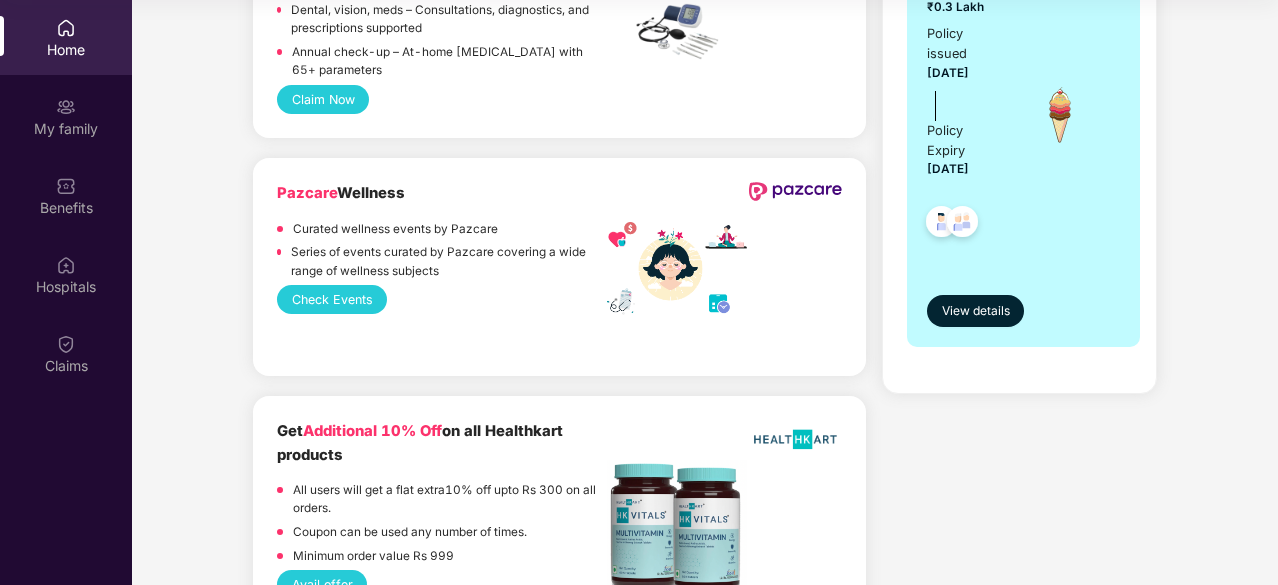 scroll, scrollTop: 1501, scrollLeft: 0, axis: vertical 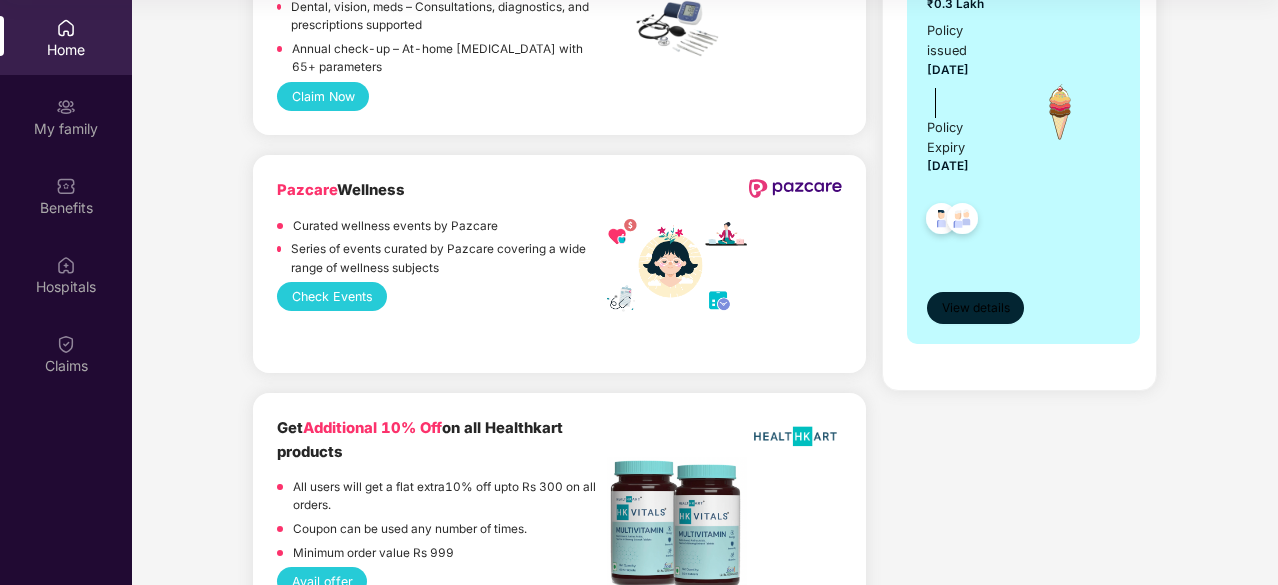 click on "View details" at bounding box center (976, 308) 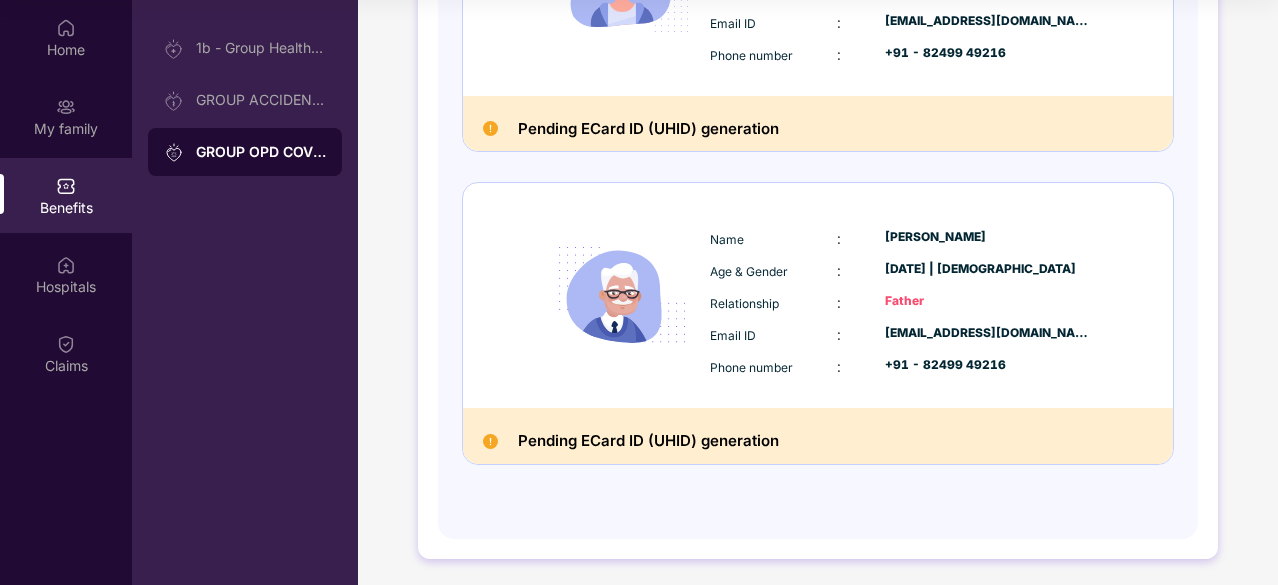 scroll, scrollTop: 398, scrollLeft: 0, axis: vertical 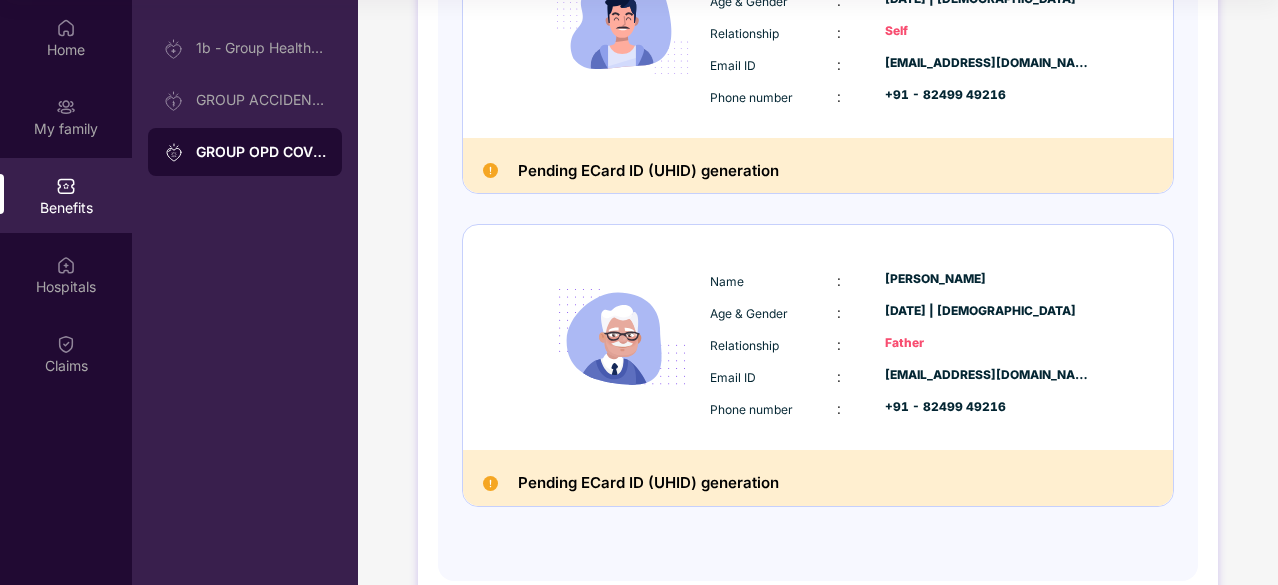 click at bounding box center (622, 337) 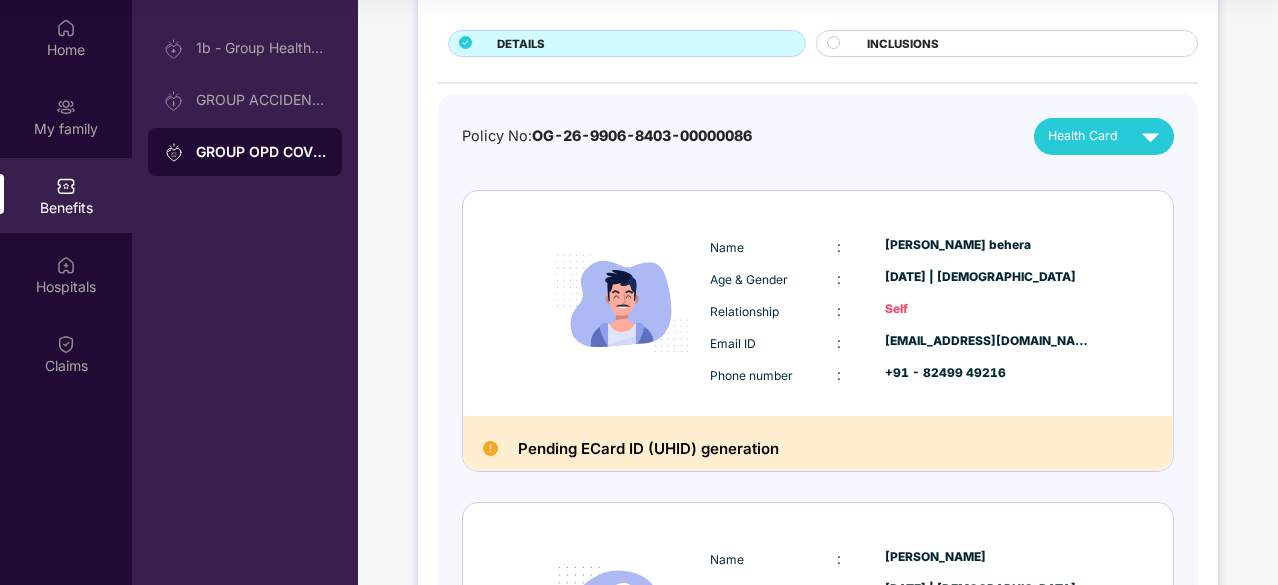 scroll, scrollTop: 120, scrollLeft: 0, axis: vertical 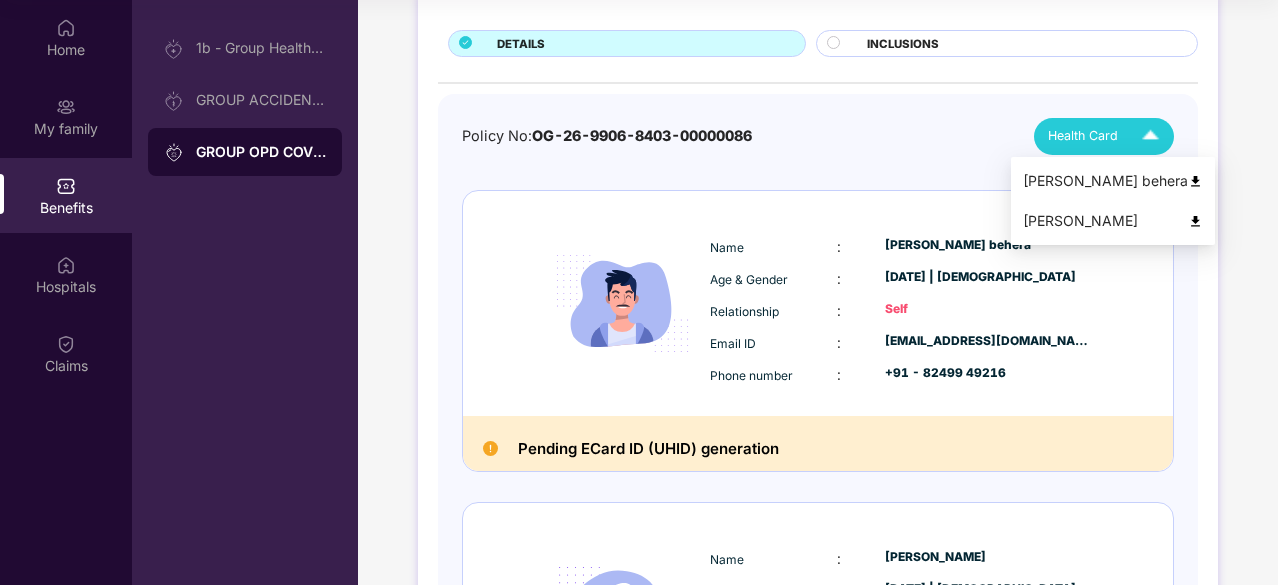 click at bounding box center [1150, 136] 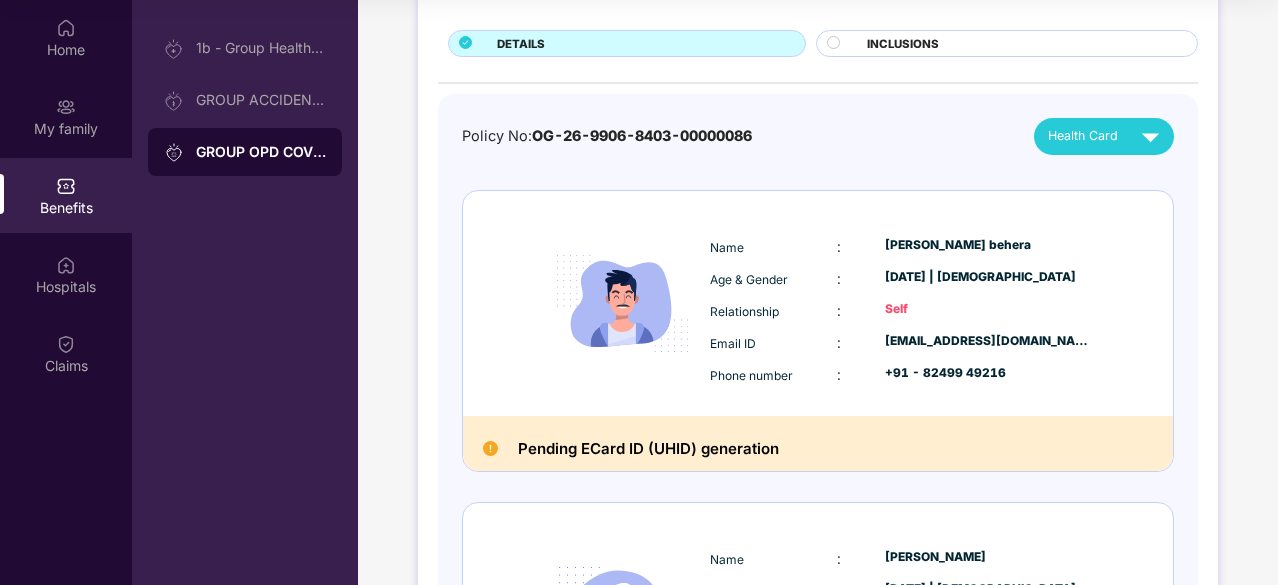 click at bounding box center (842, 45) 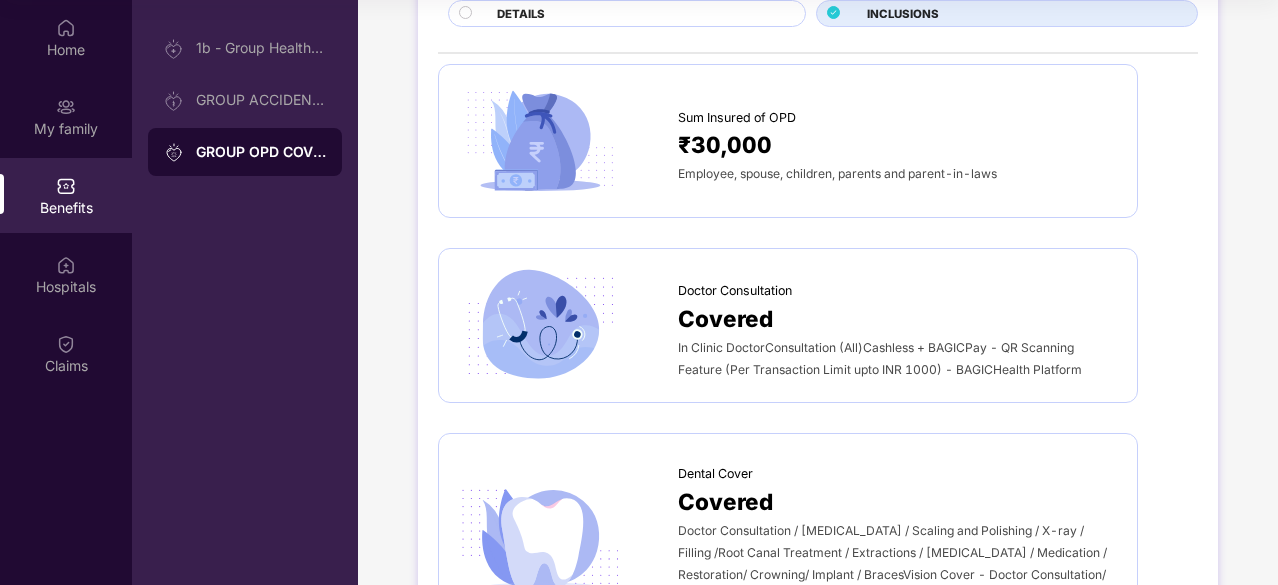 scroll, scrollTop: 202, scrollLeft: 0, axis: vertical 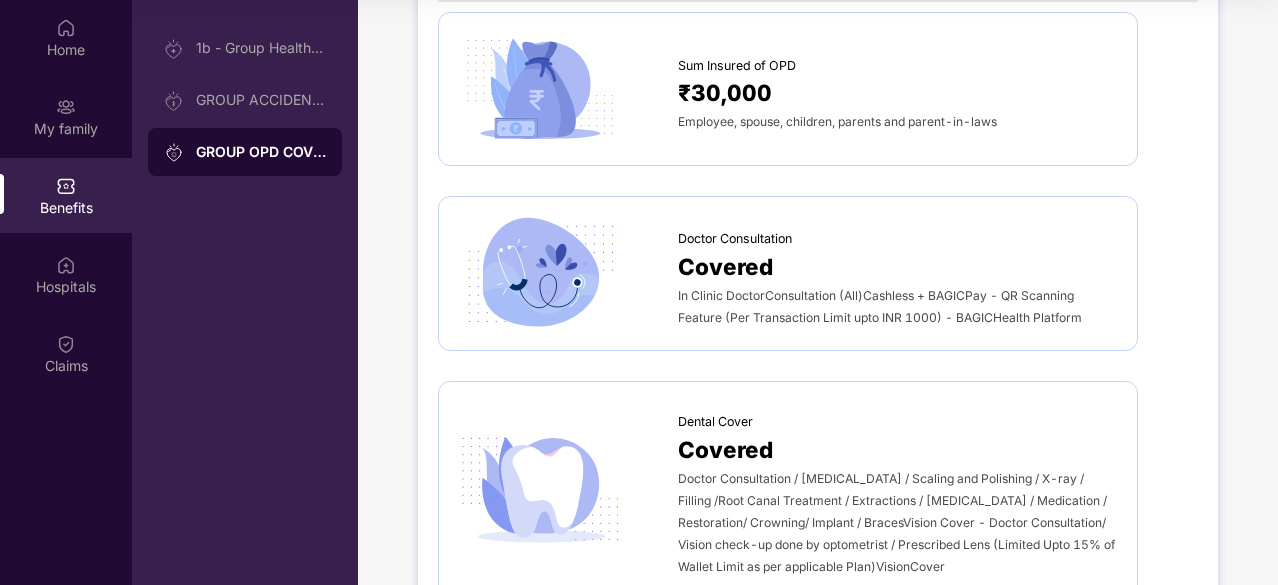 click on "Sum Insured of OPD" at bounding box center [737, 66] 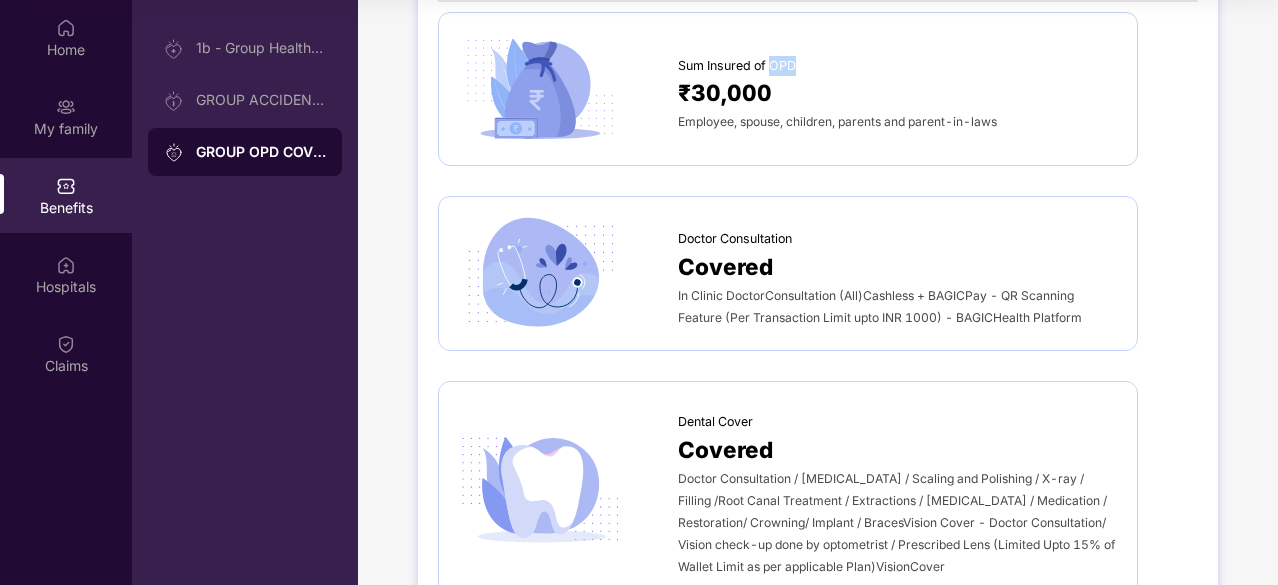 click on "Sum Insured of OPD" at bounding box center (737, 66) 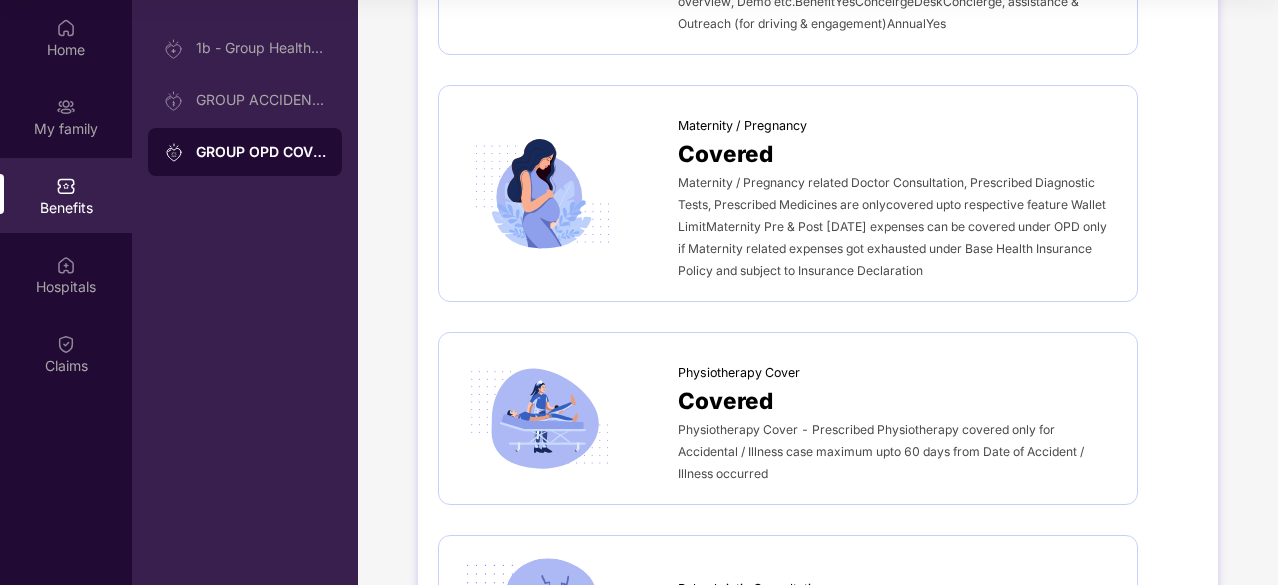 scroll, scrollTop: 1610, scrollLeft: 0, axis: vertical 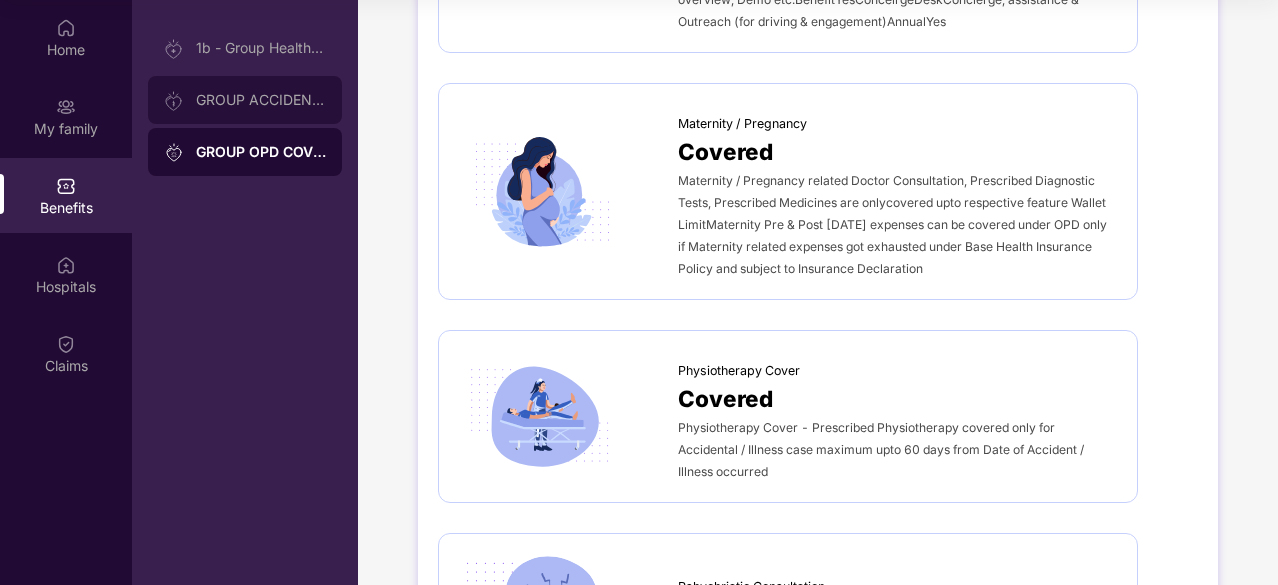 click on "GROUP ACCIDENTAL INSURANCE" at bounding box center (261, 100) 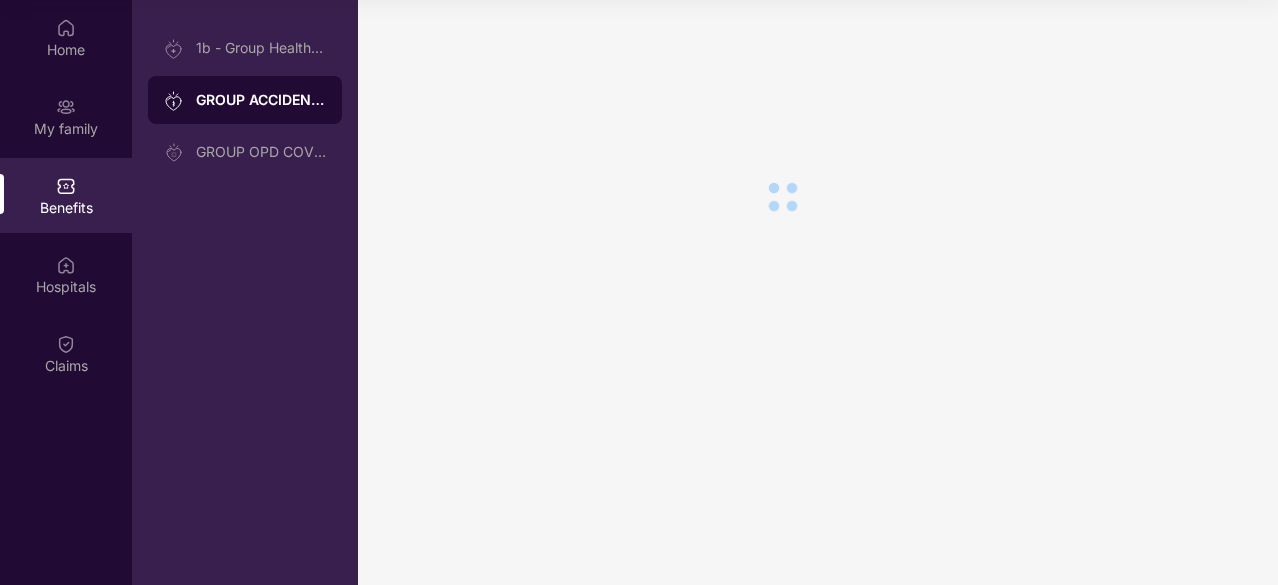scroll, scrollTop: 0, scrollLeft: 0, axis: both 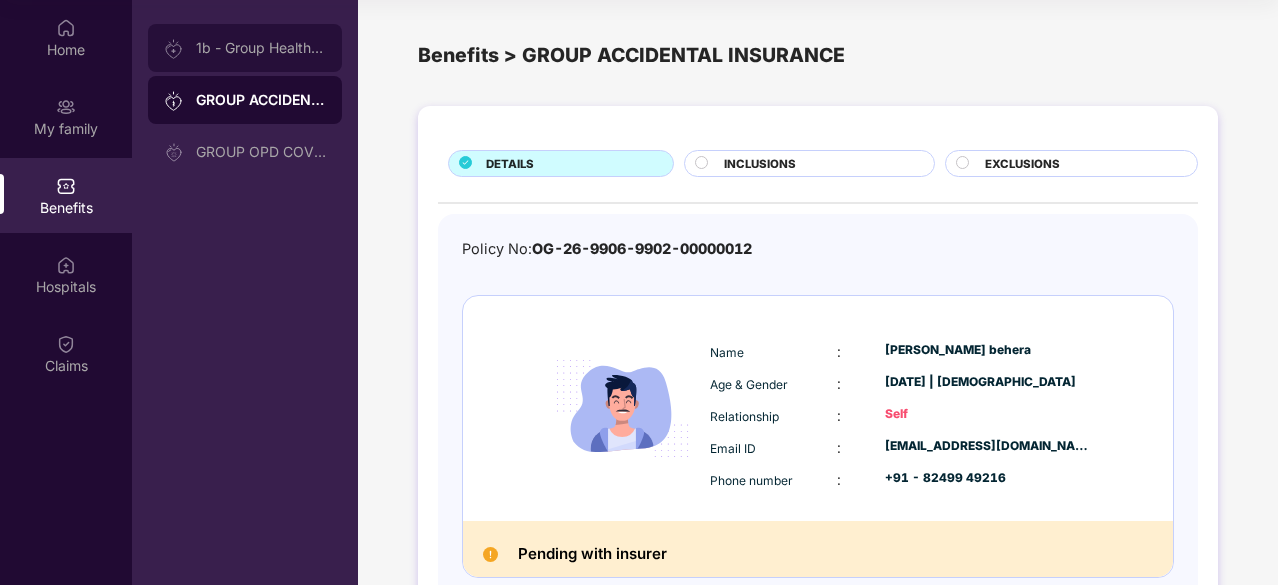 click on "1b - Group Health Insurance" at bounding box center (245, 48) 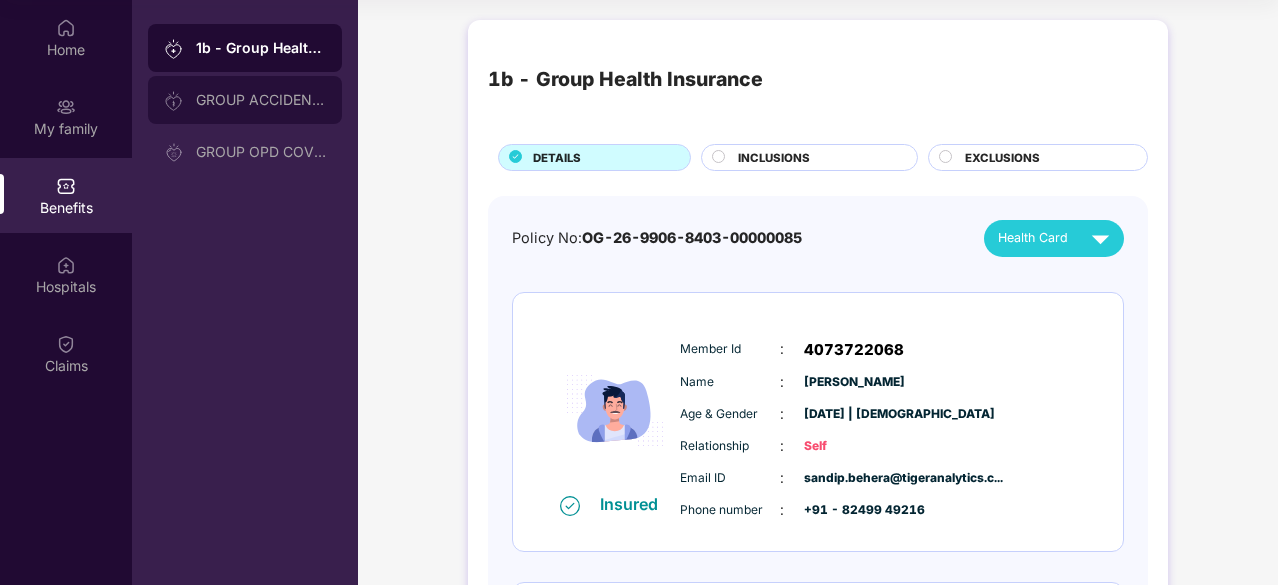 click on "GROUP ACCIDENTAL INSURANCE" at bounding box center (245, 100) 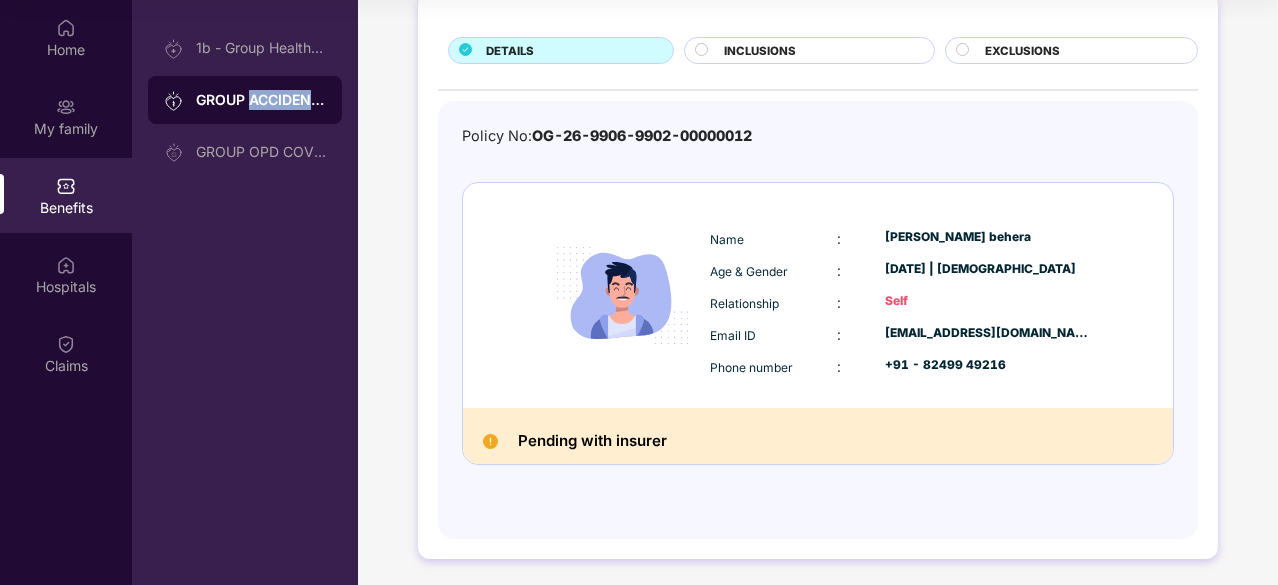 scroll, scrollTop: 114, scrollLeft: 0, axis: vertical 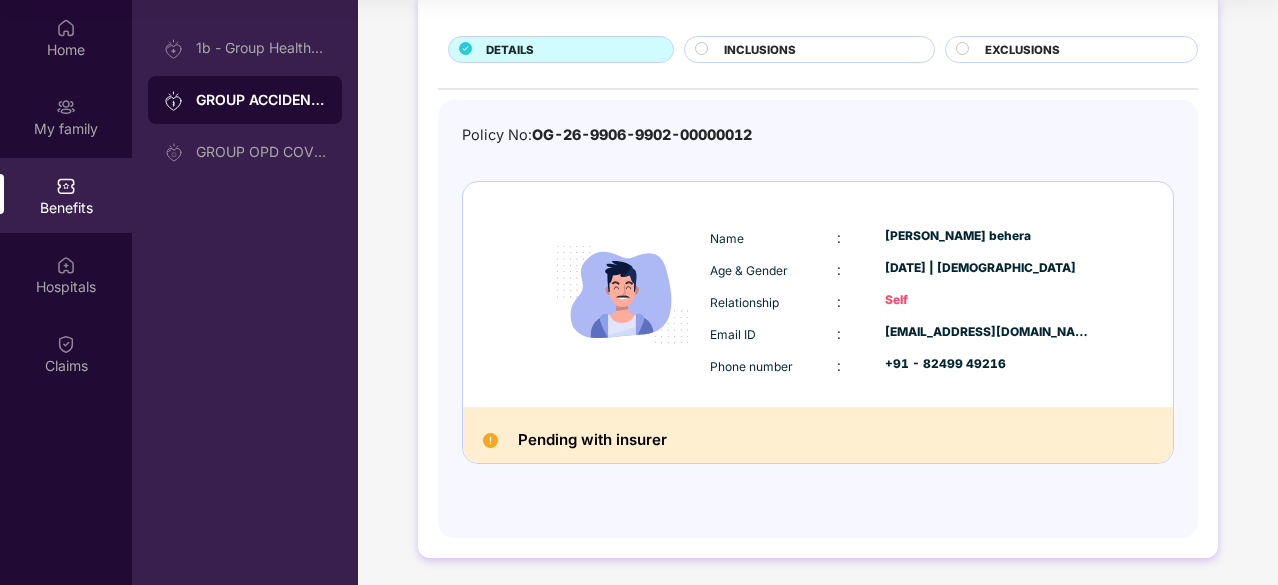 click on "Pending with insurer" at bounding box center (592, 440) 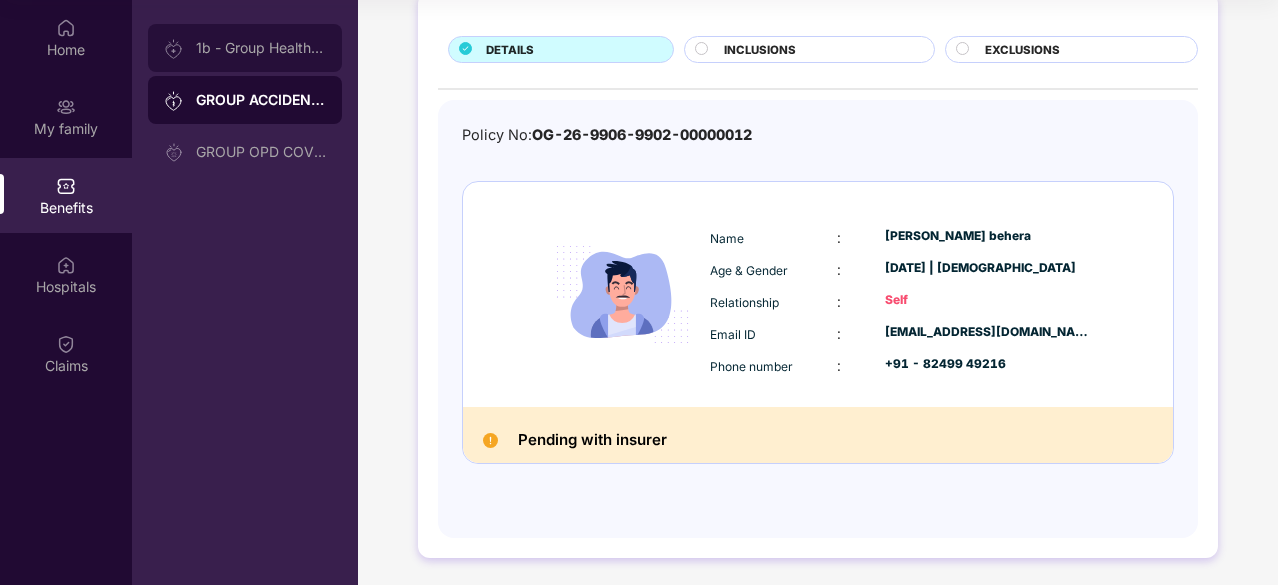 click on "1b - Group Health Insurance" at bounding box center (261, 48) 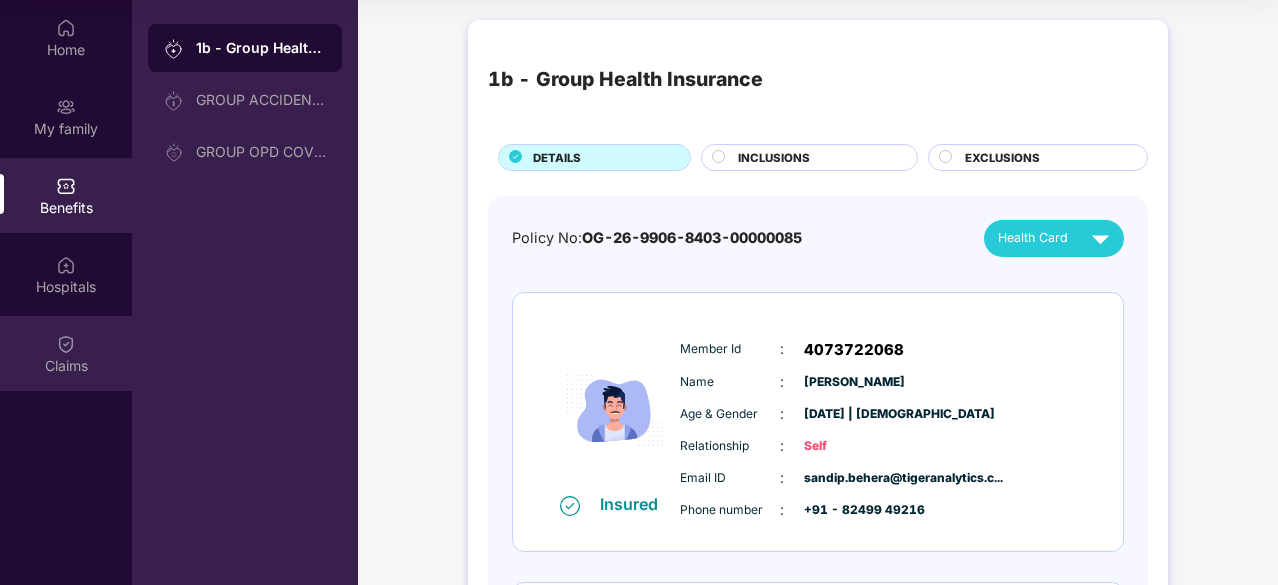 click on "Claims" at bounding box center (66, 366) 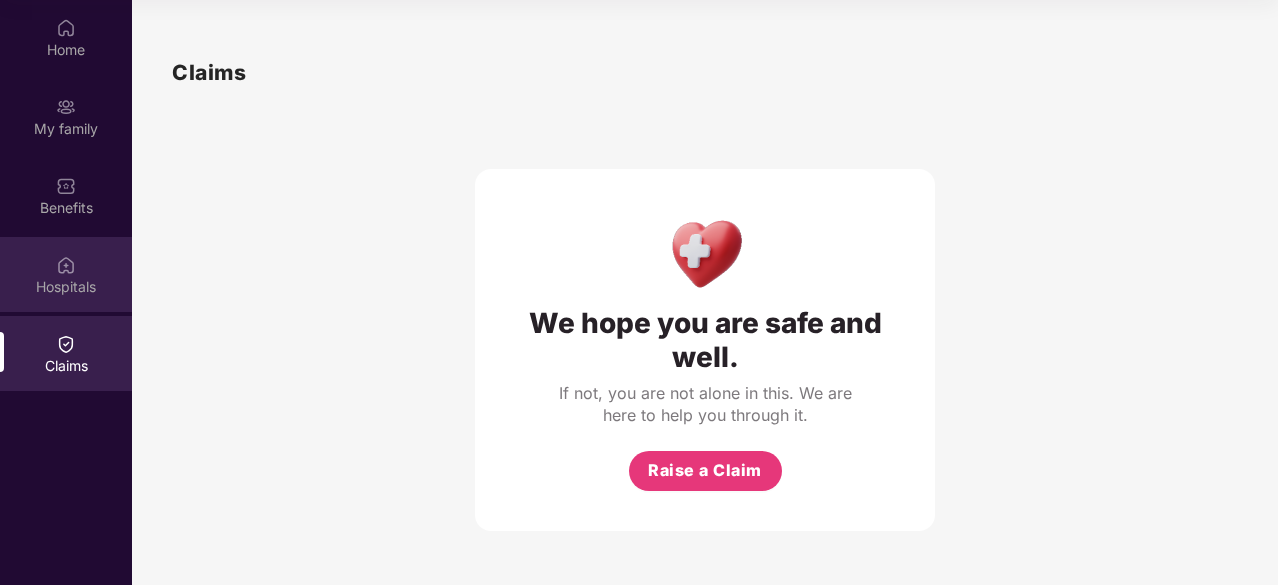 click on "Hospitals" at bounding box center [66, 274] 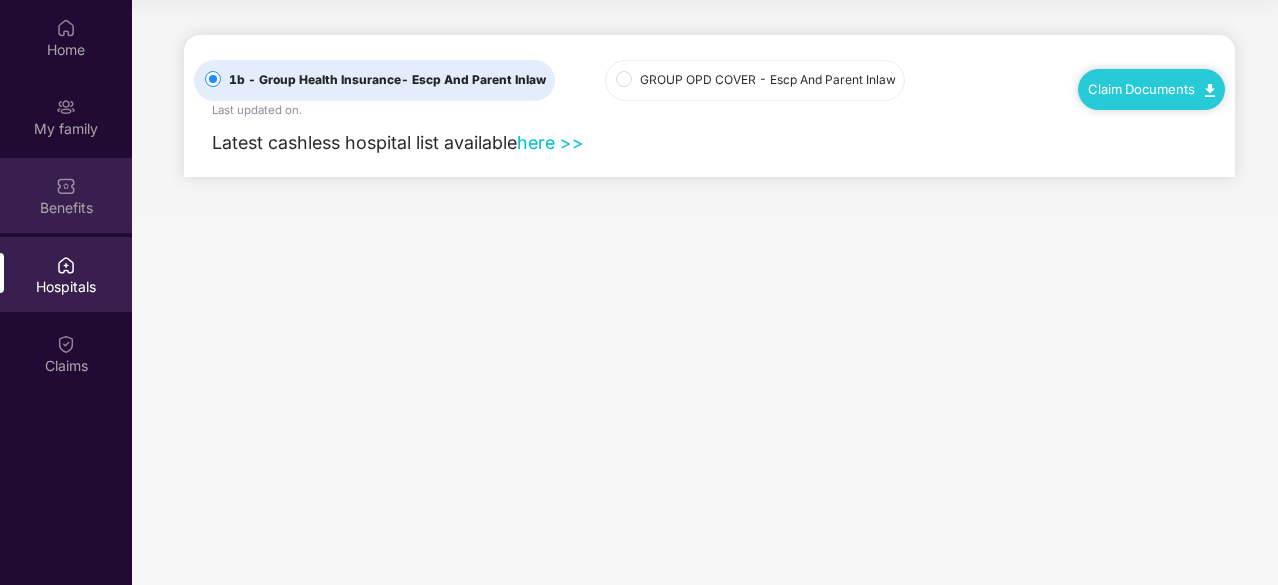 click on "Benefits" at bounding box center [66, 195] 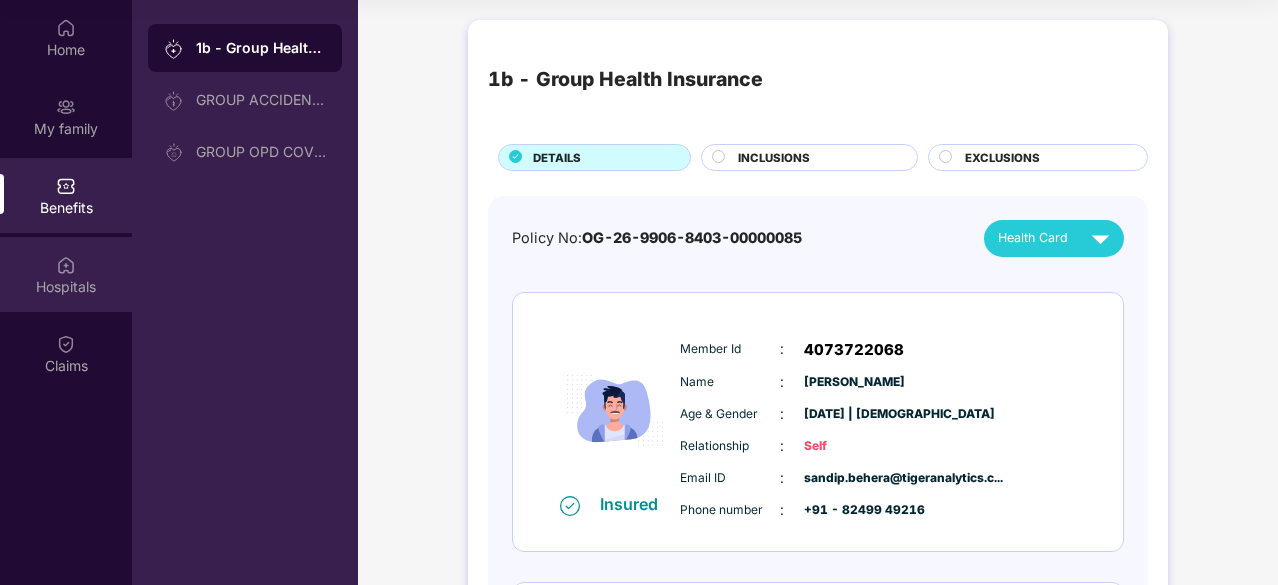 click on "Hospitals" at bounding box center (66, 287) 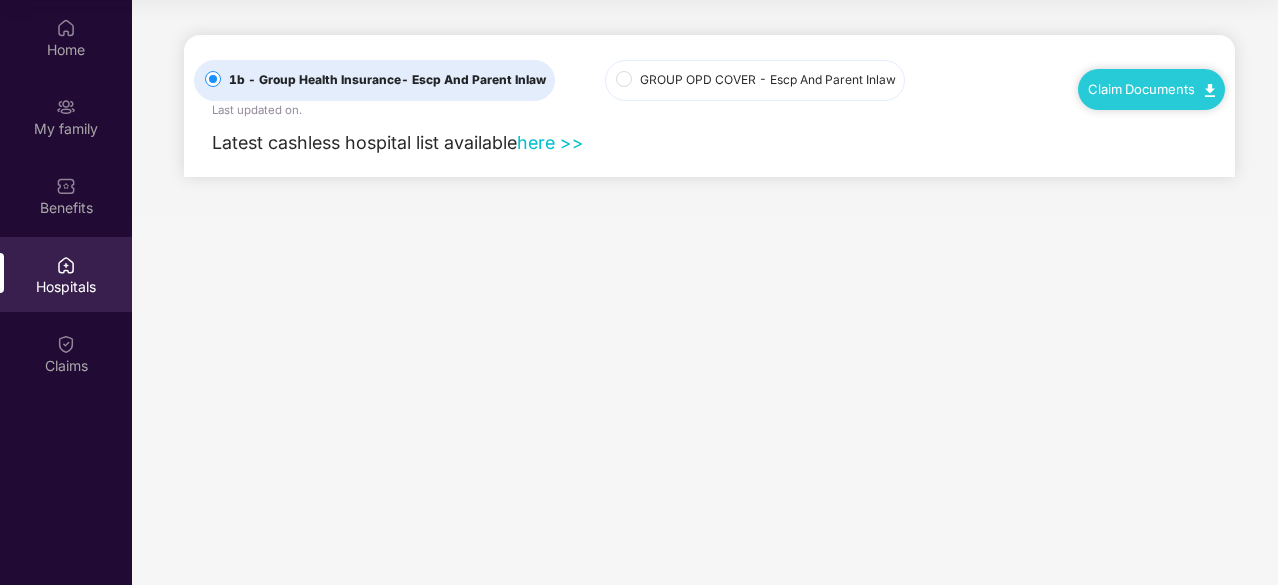 click on "- Escp And Parent Inlaw" at bounding box center [827, 79] 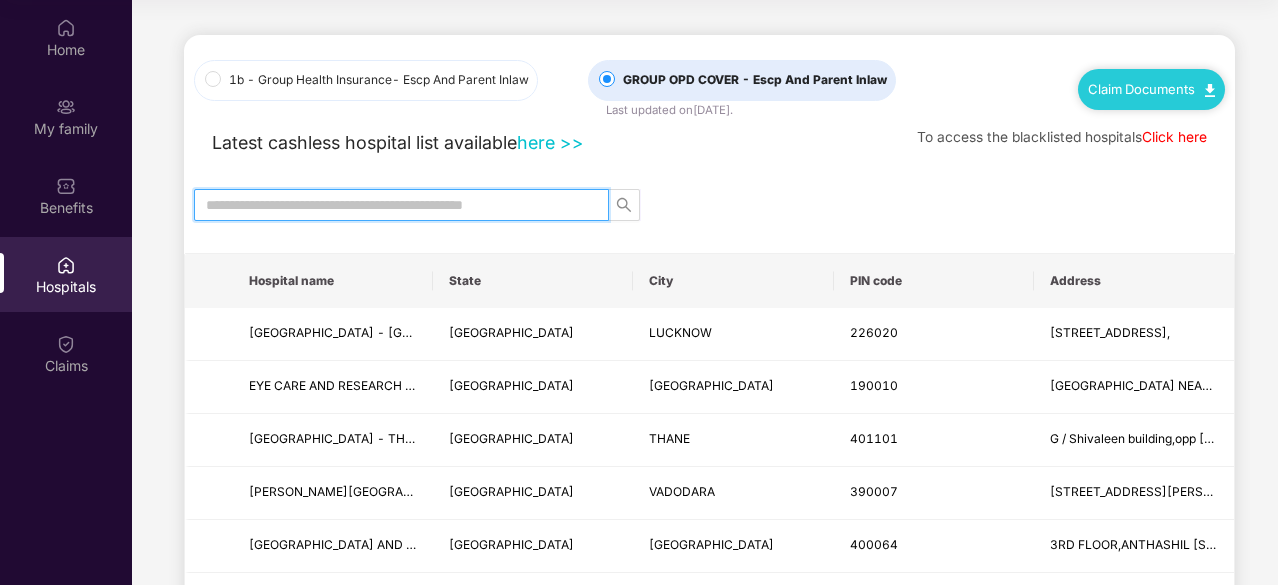 click at bounding box center [393, 205] 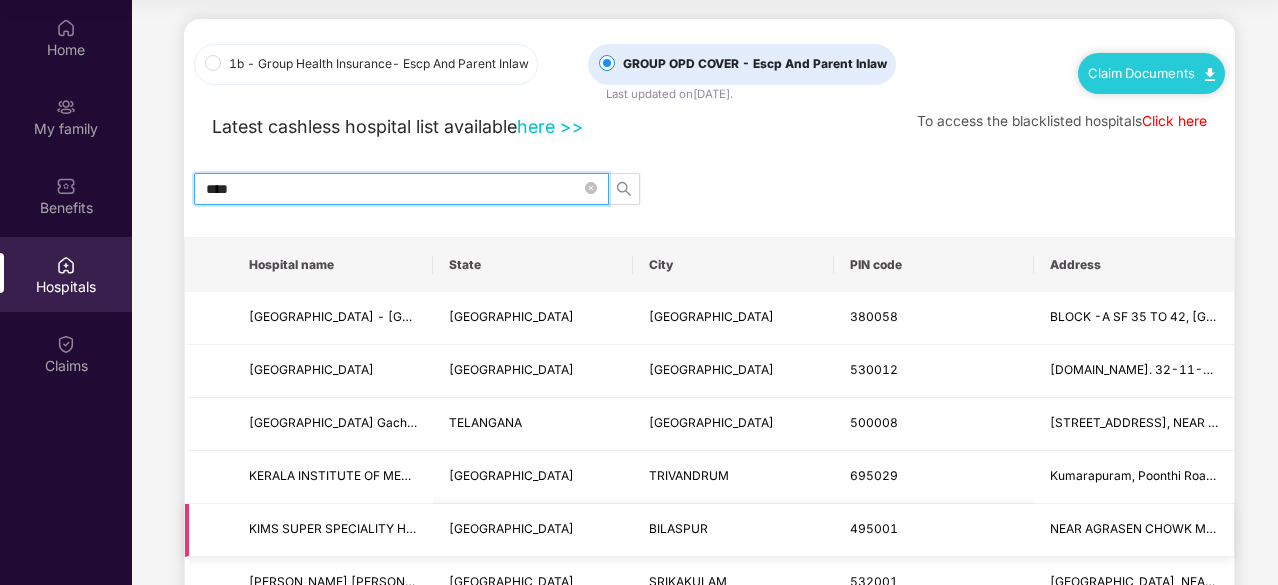 scroll, scrollTop: 0, scrollLeft: 0, axis: both 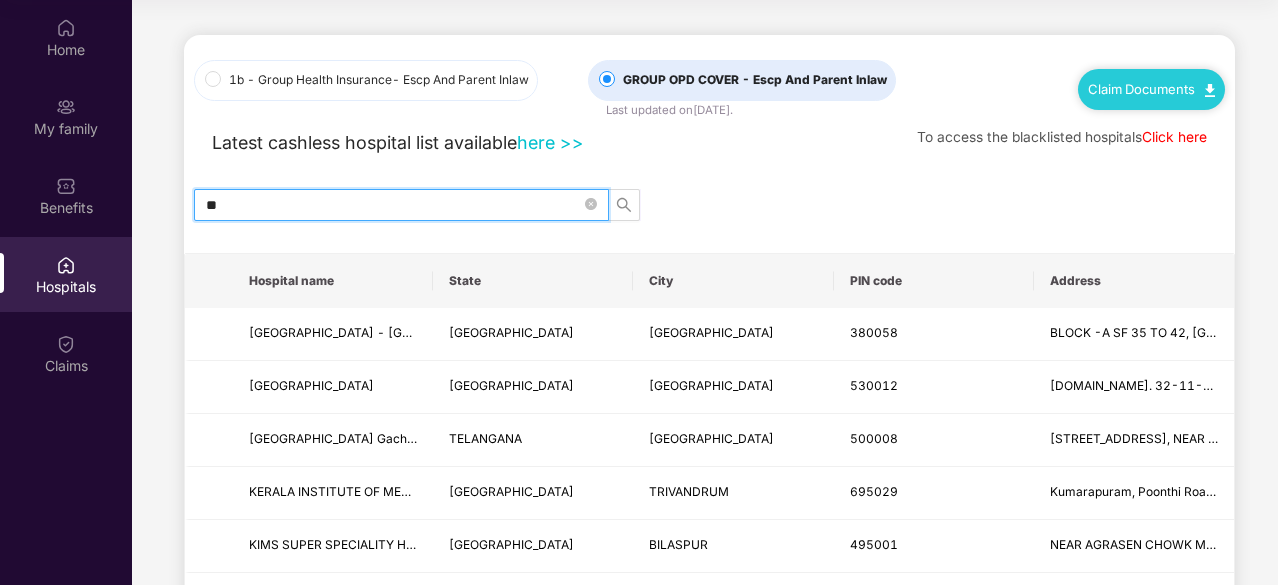 type on "*" 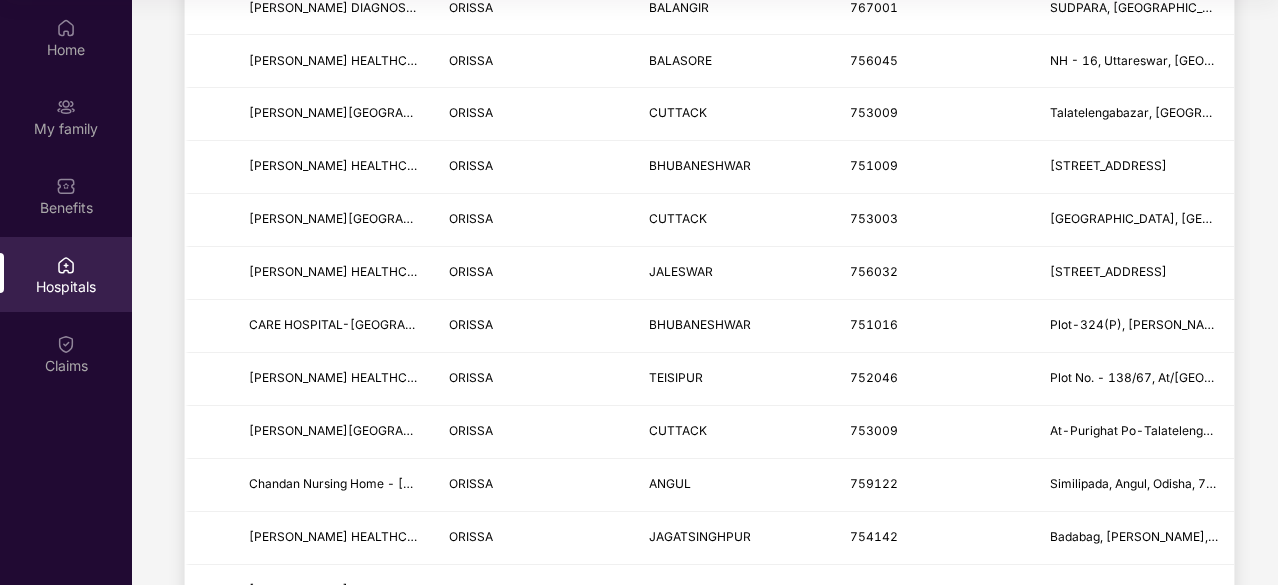 scroll, scrollTop: 1426, scrollLeft: 0, axis: vertical 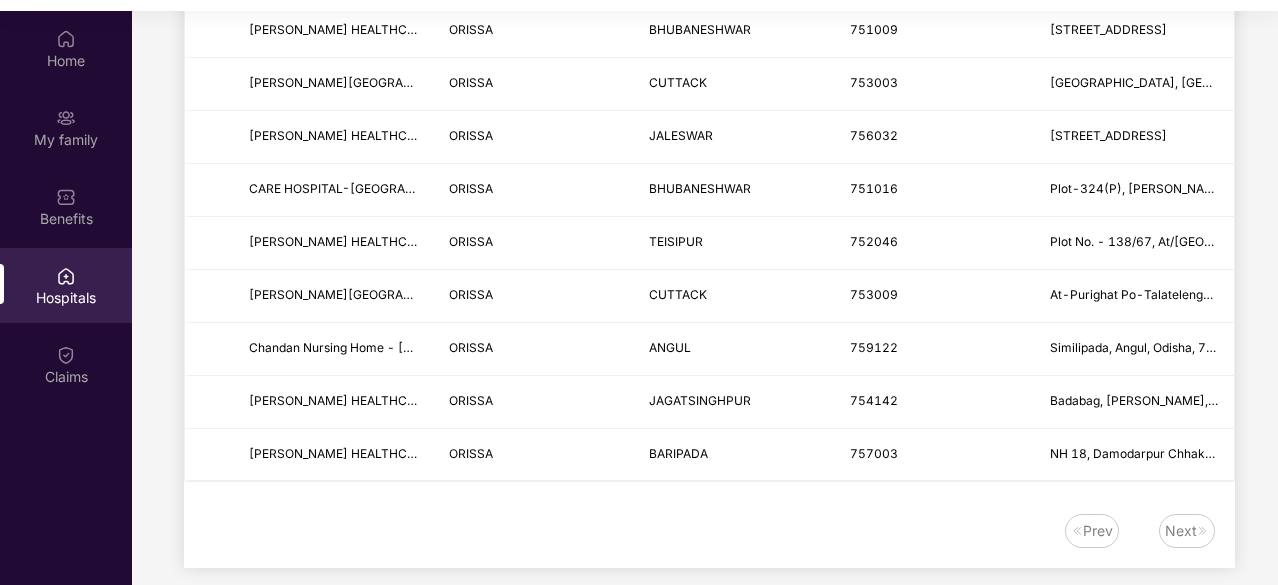 click on "Next" at bounding box center [1181, 531] 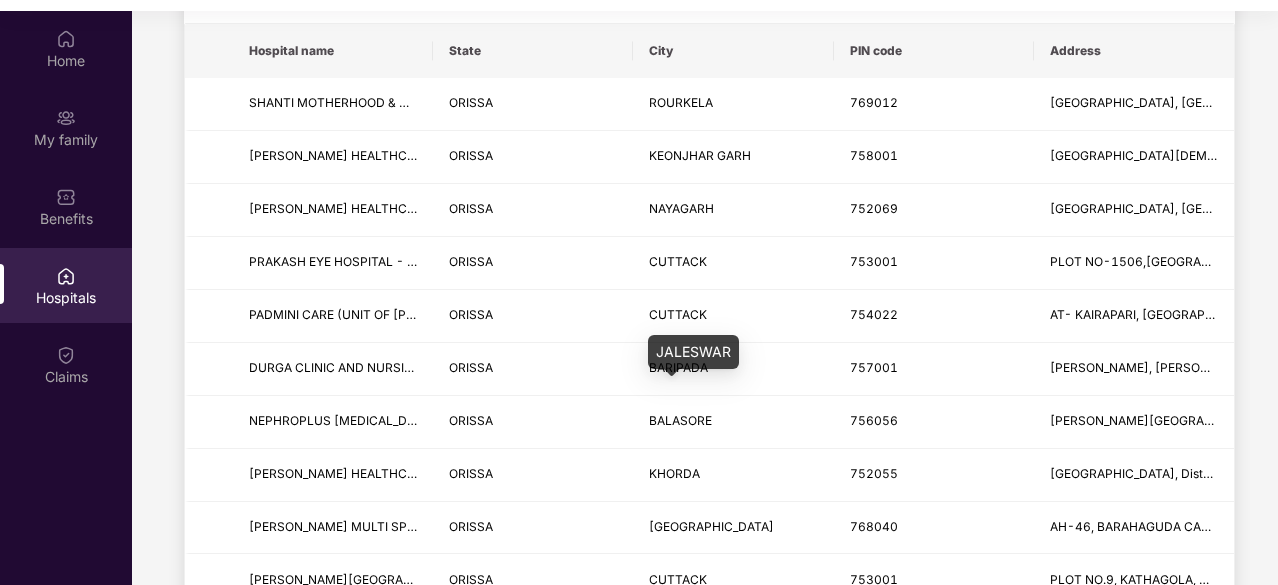 scroll, scrollTop: 0, scrollLeft: 0, axis: both 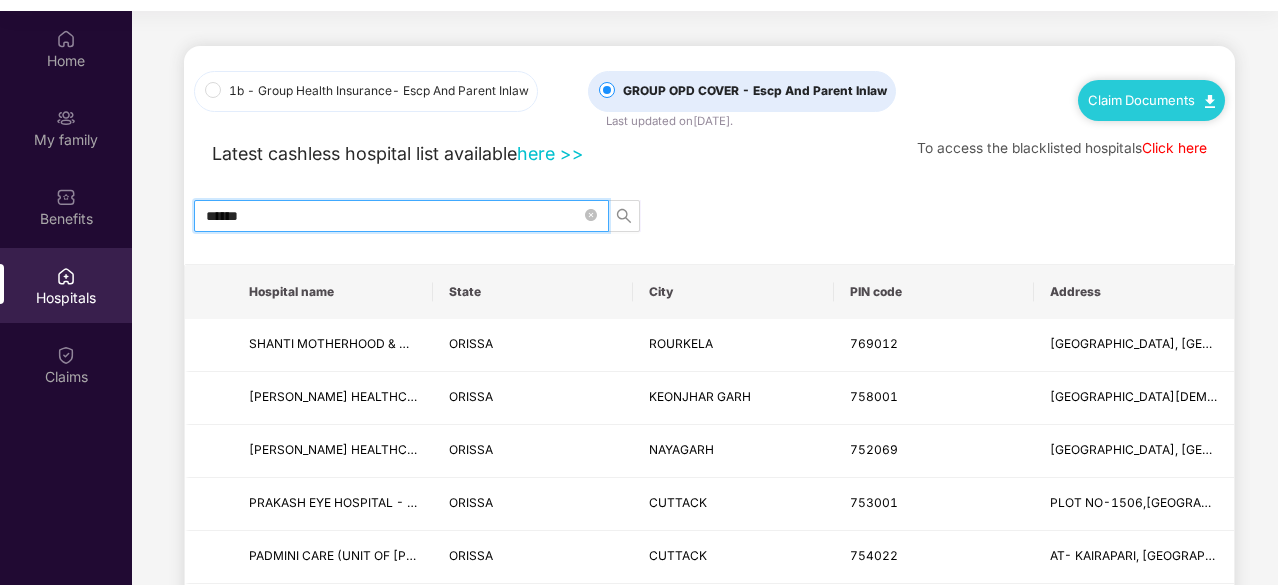 click on "******" at bounding box center [393, 216] 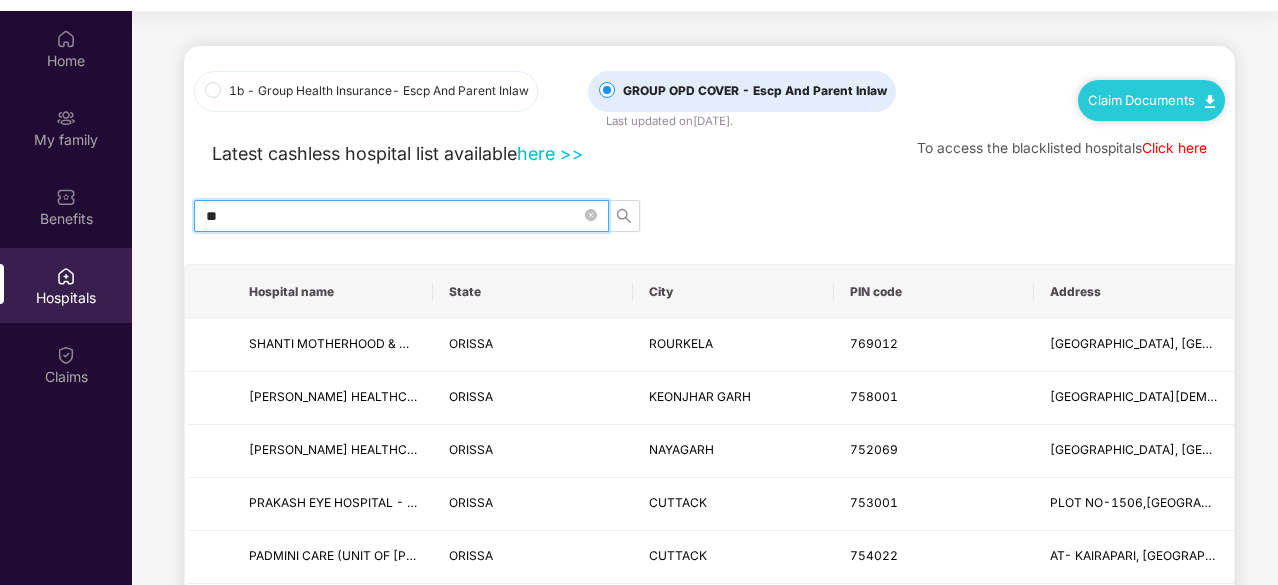 type on "*" 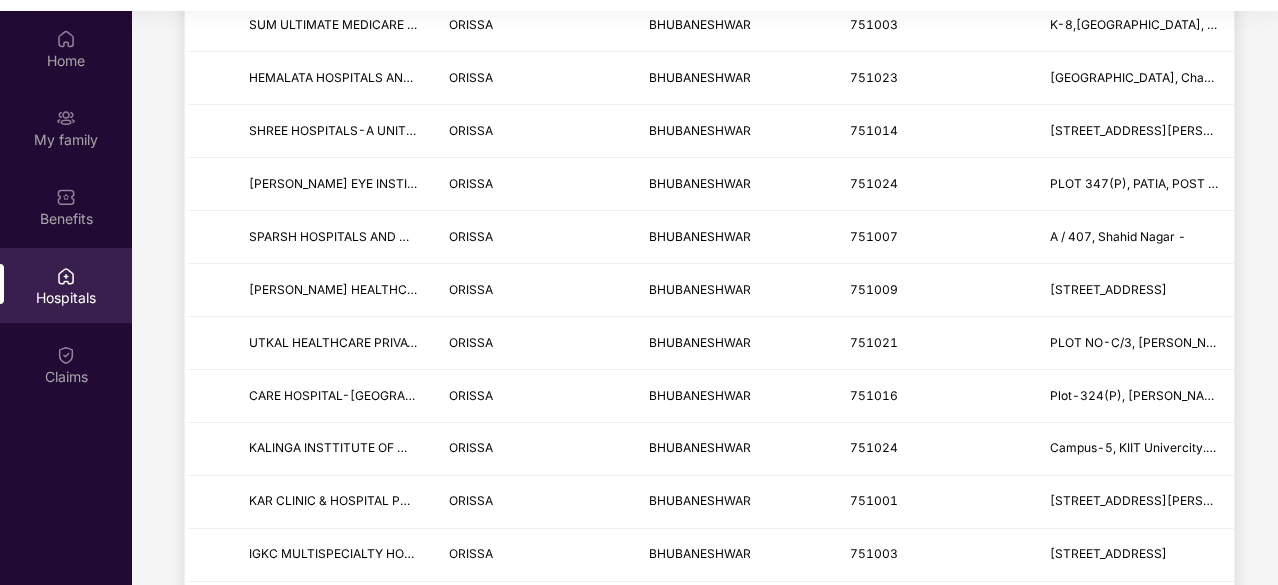 scroll, scrollTop: 934, scrollLeft: 0, axis: vertical 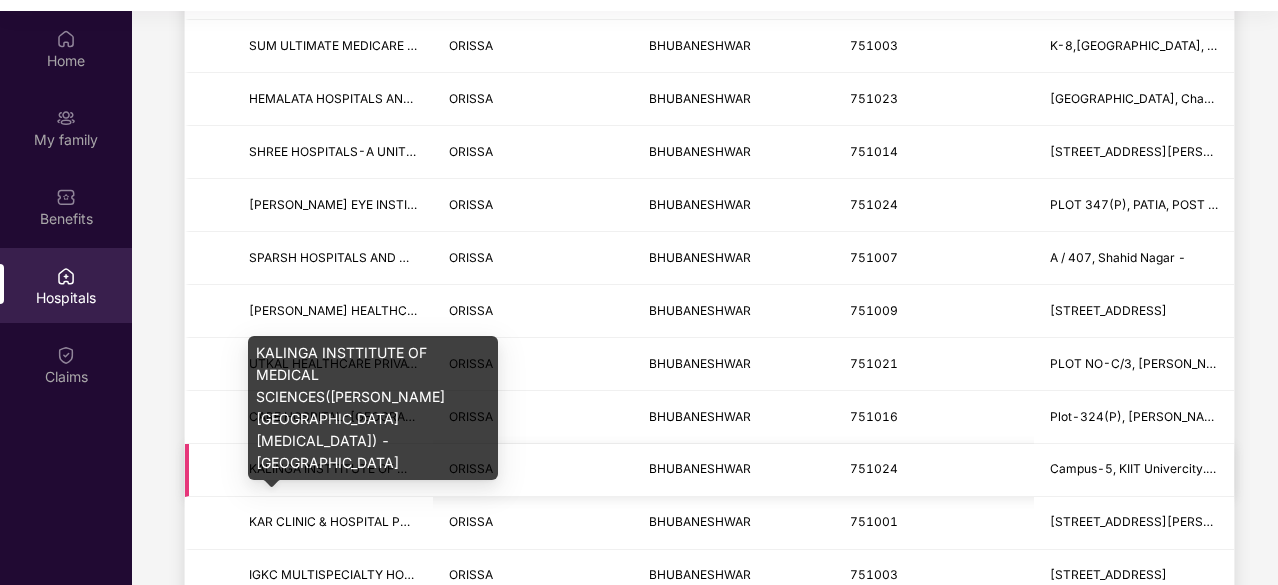 type on "**********" 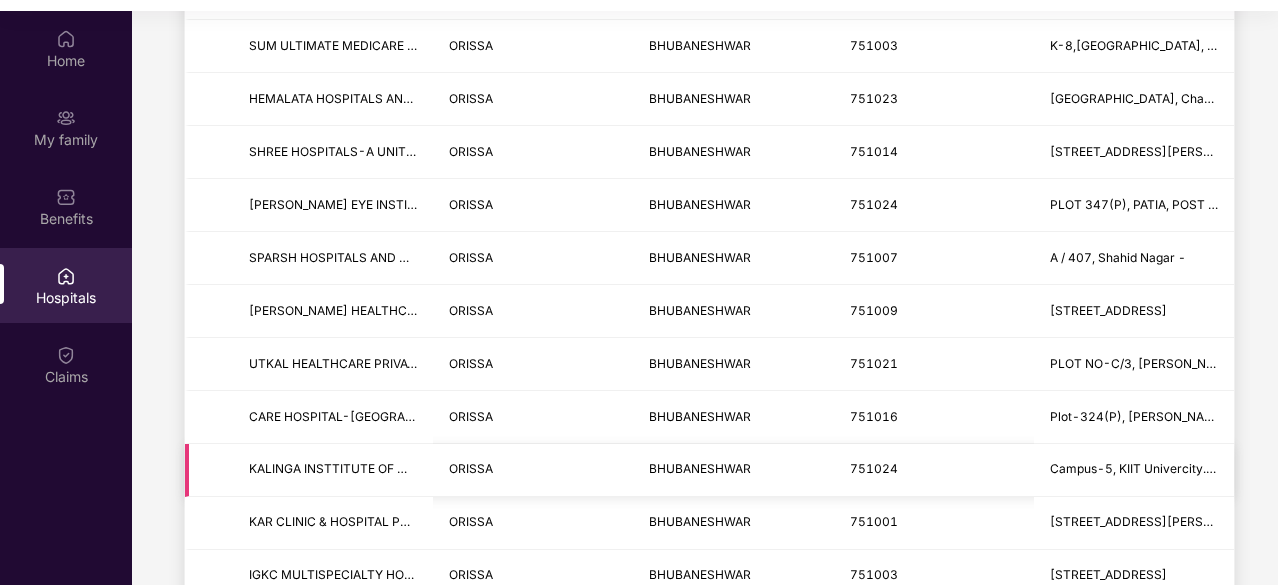 click on "ORISSA" at bounding box center [533, 470] 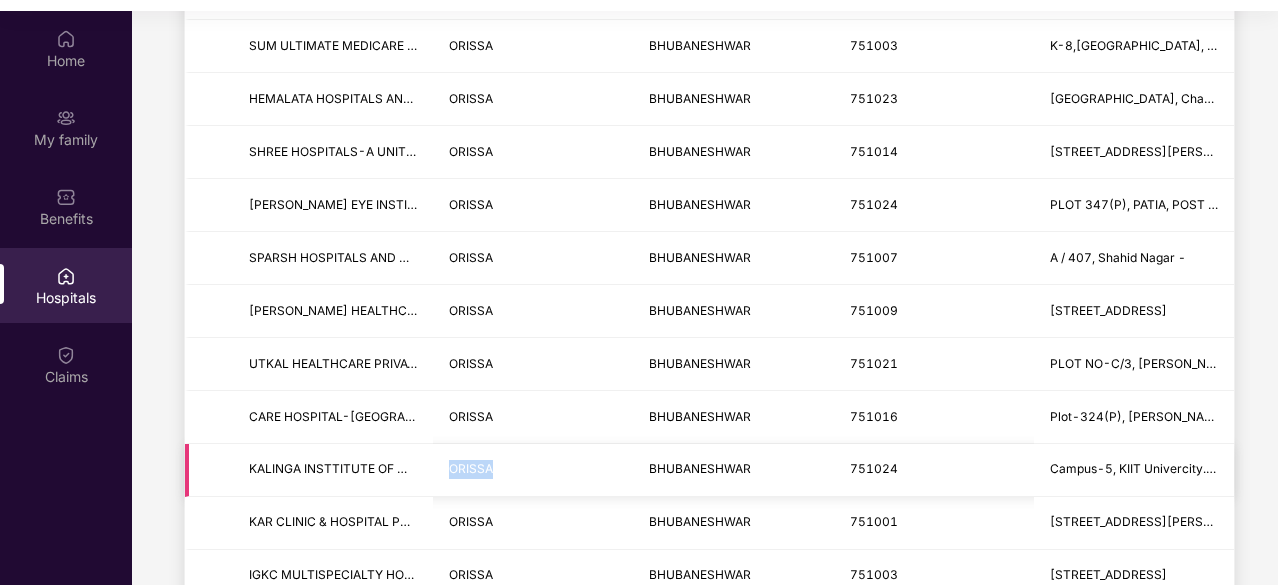 click on "ORISSA" at bounding box center (533, 470) 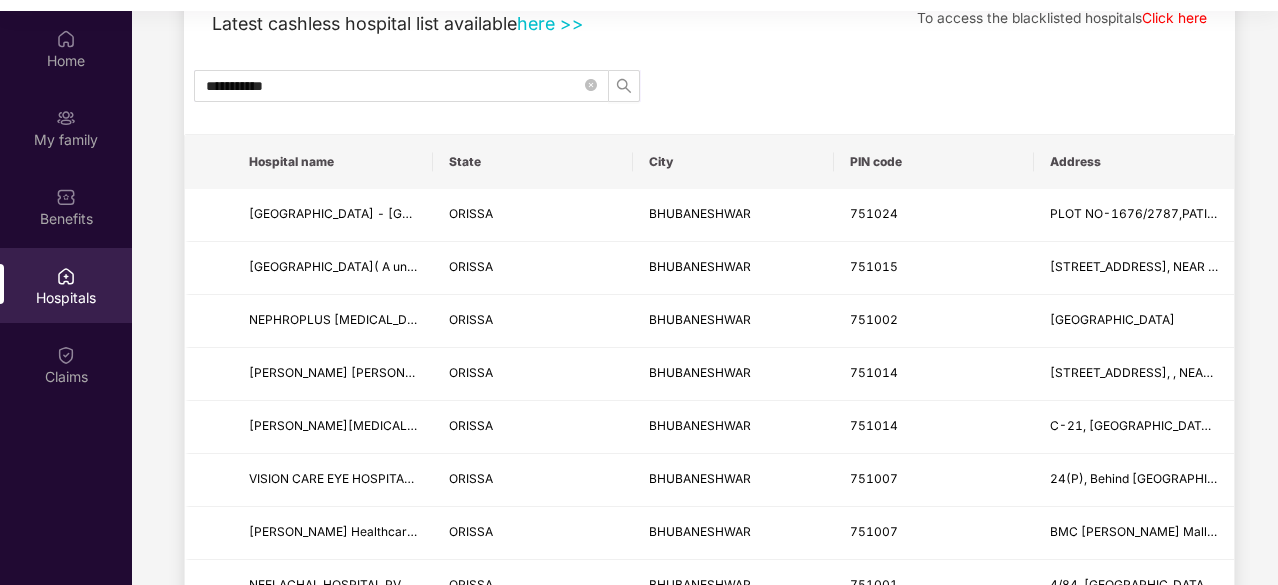 scroll, scrollTop: 0, scrollLeft: 0, axis: both 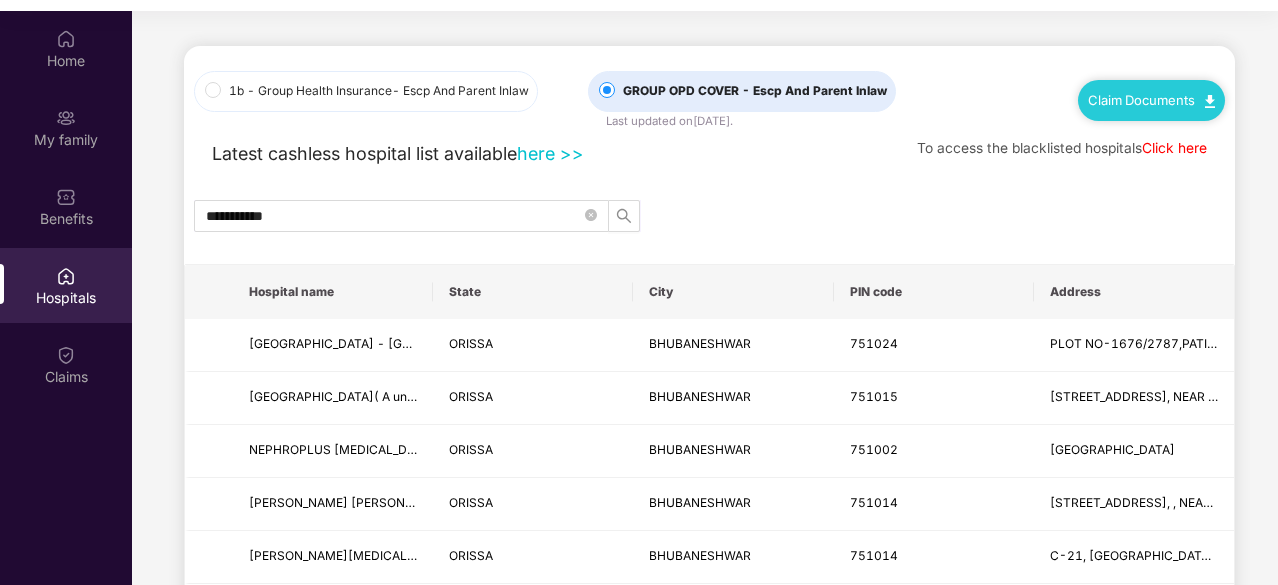 click on "Claim Documents" at bounding box center (1151, 100) 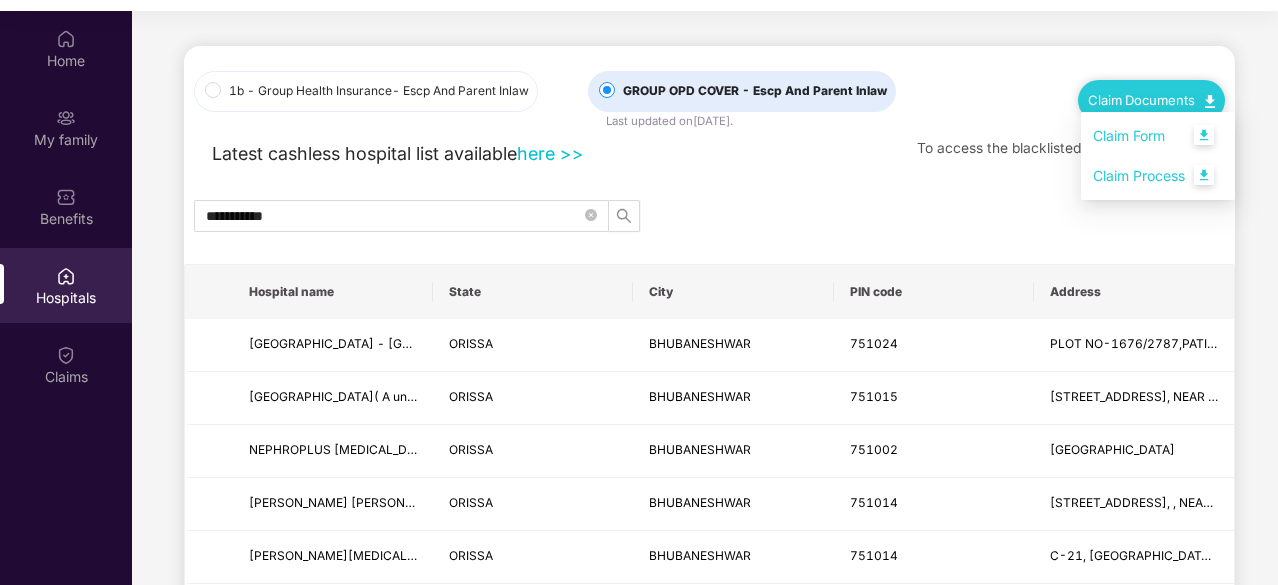 click on "Claim Form" at bounding box center [1158, 135] 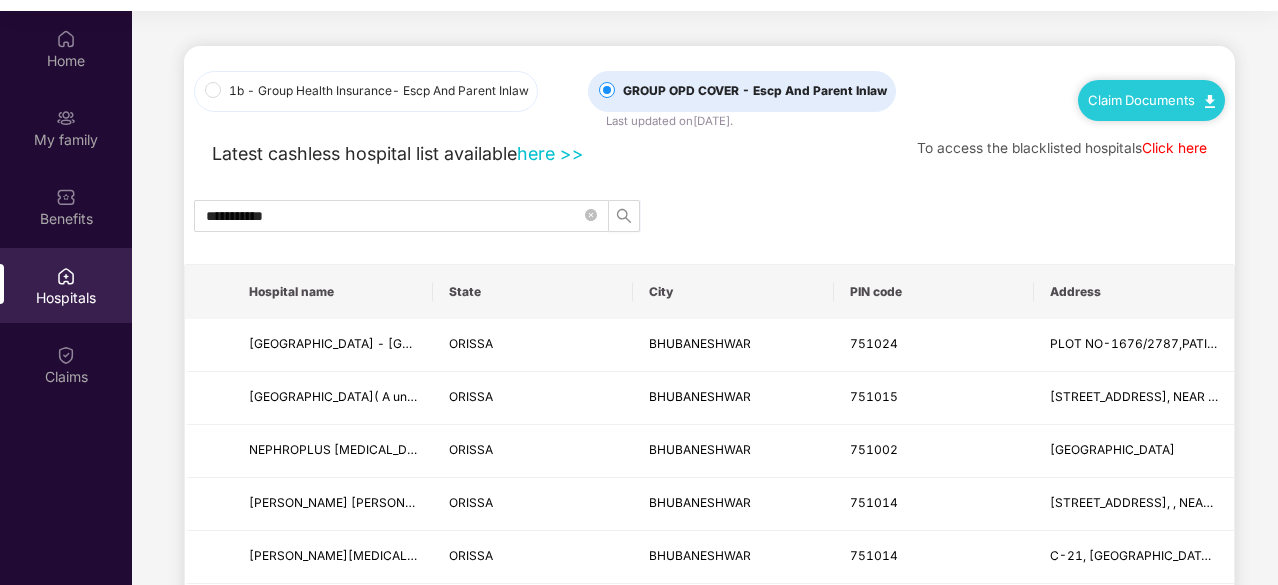 click at bounding box center (1210, 101) 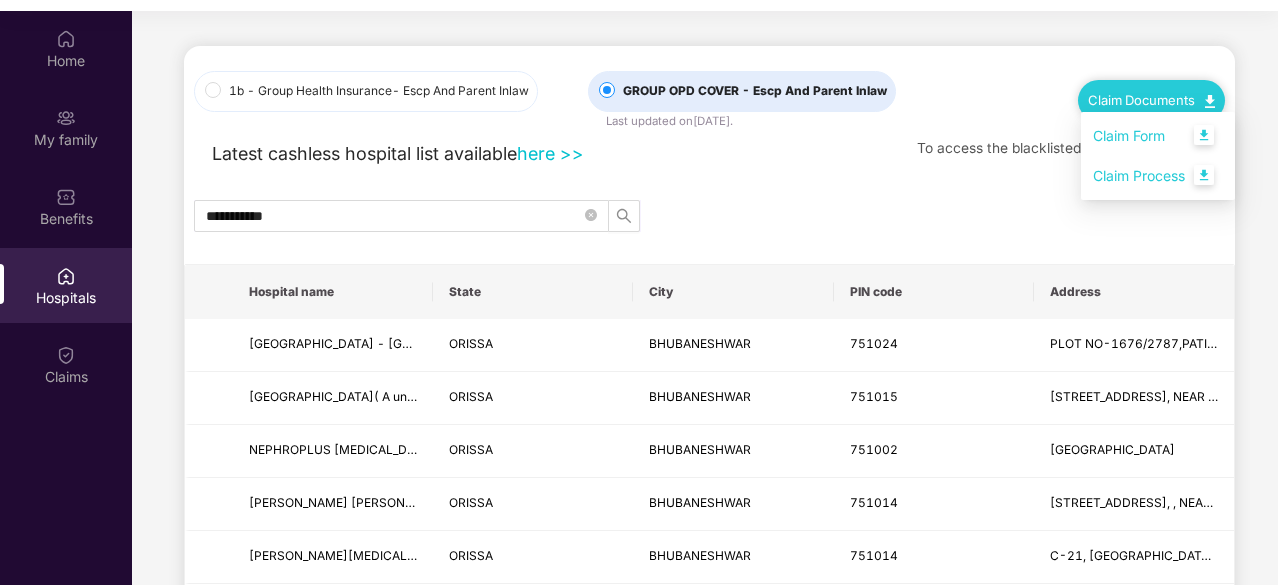 click on "Claim Process" at bounding box center [1158, 175] 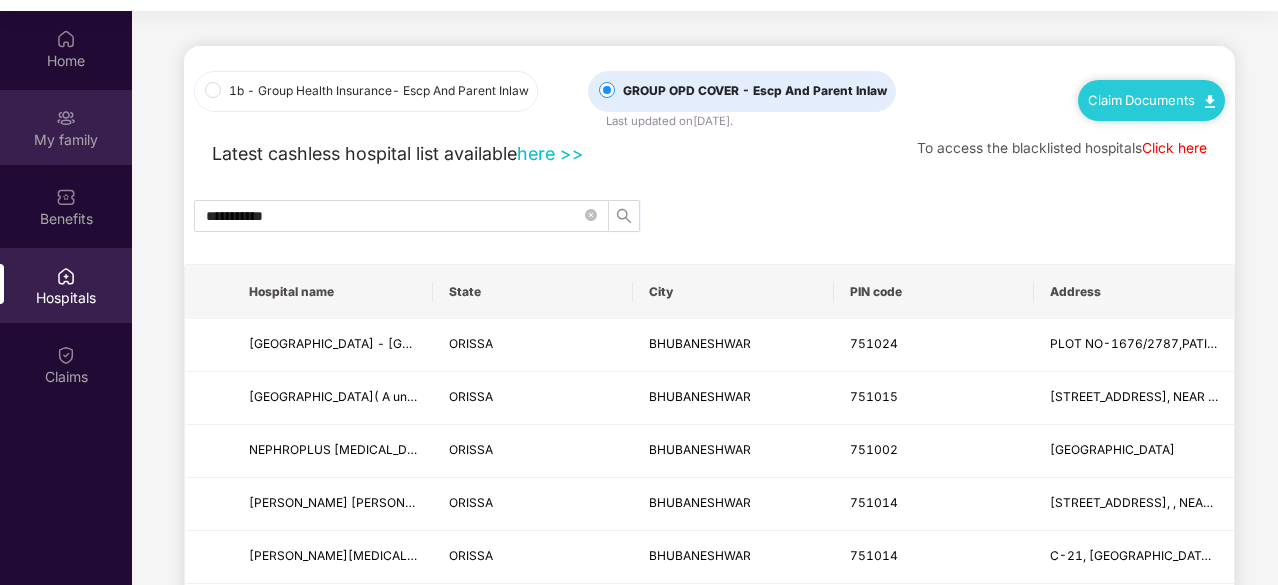 click on "My family" at bounding box center [66, 140] 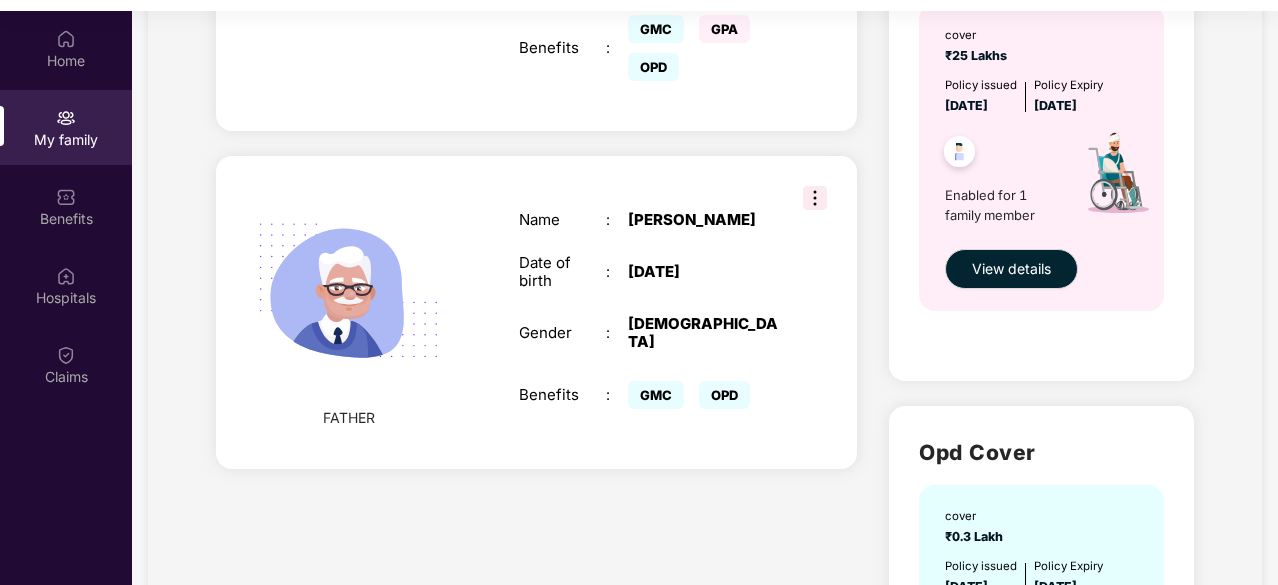 scroll, scrollTop: 700, scrollLeft: 0, axis: vertical 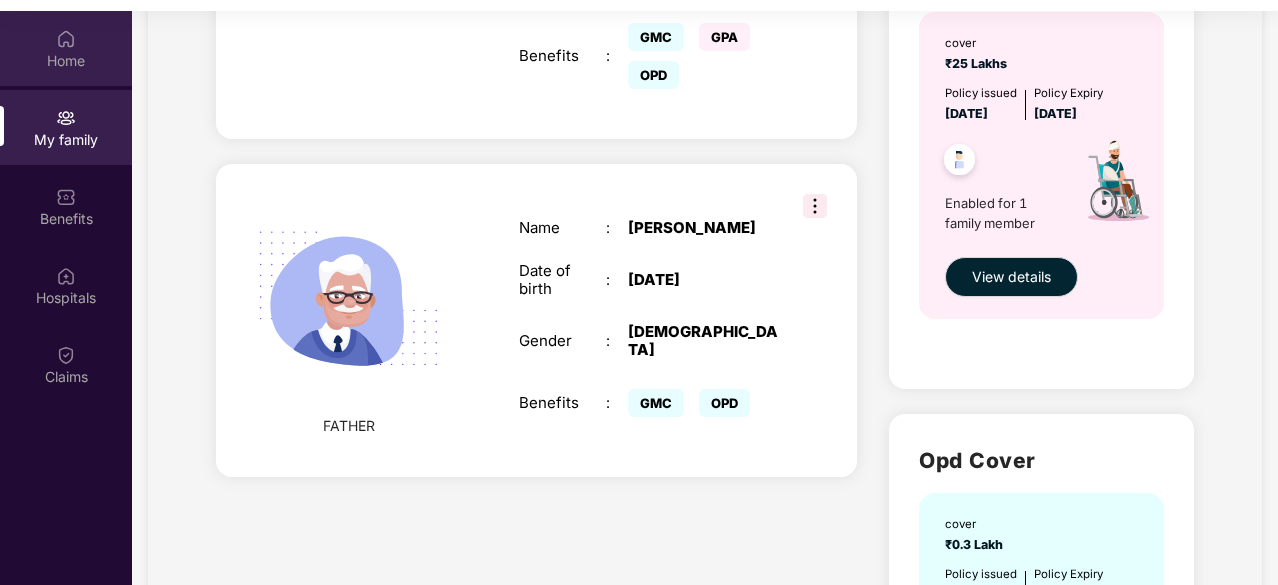click at bounding box center [66, 39] 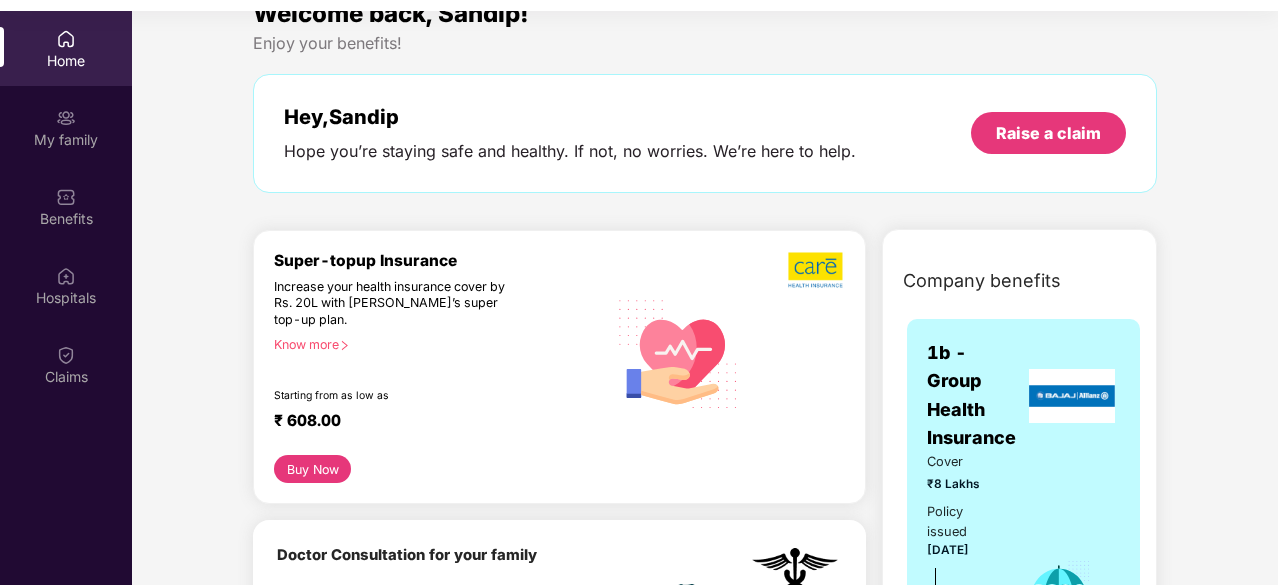scroll, scrollTop: 121, scrollLeft: 0, axis: vertical 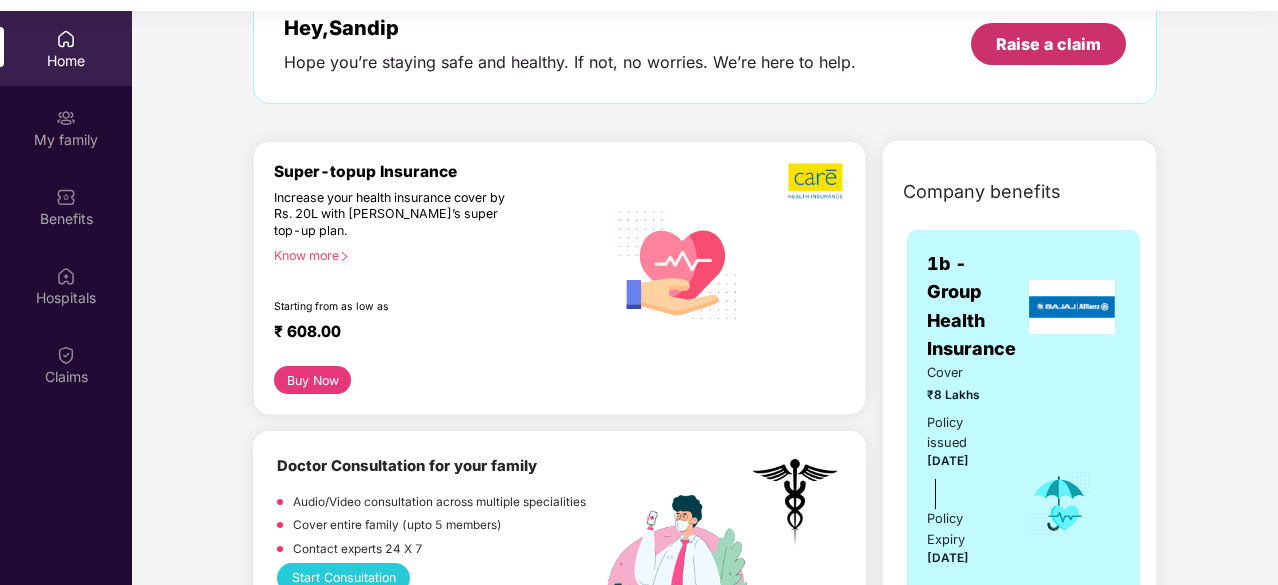 click on "Raise a claim" at bounding box center [1048, 44] 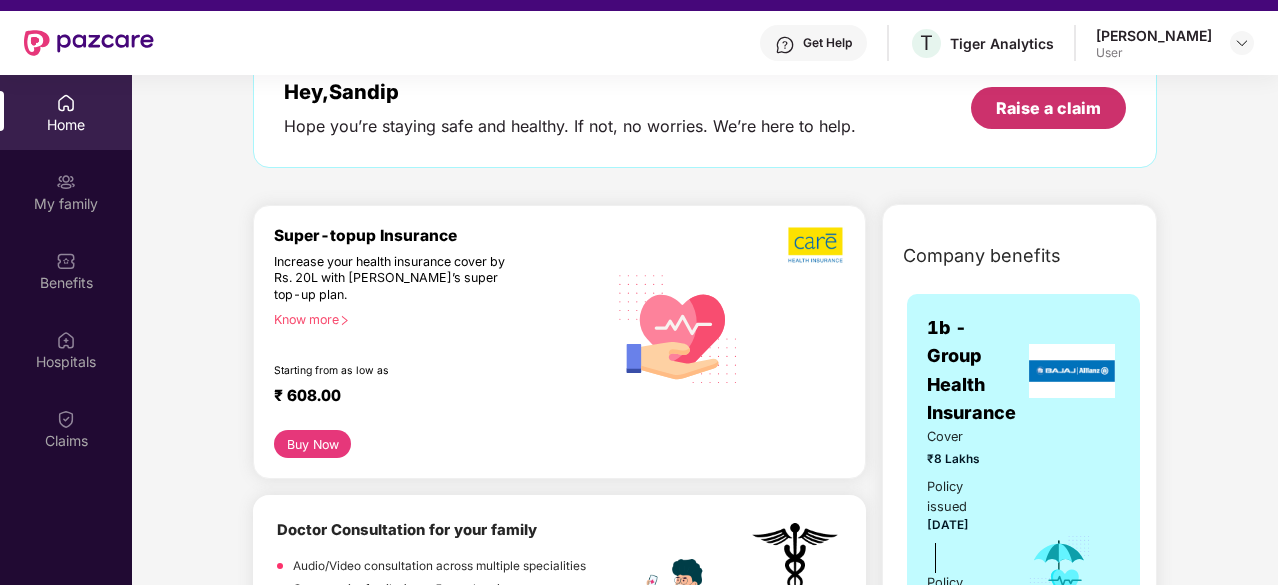 scroll, scrollTop: 0, scrollLeft: 0, axis: both 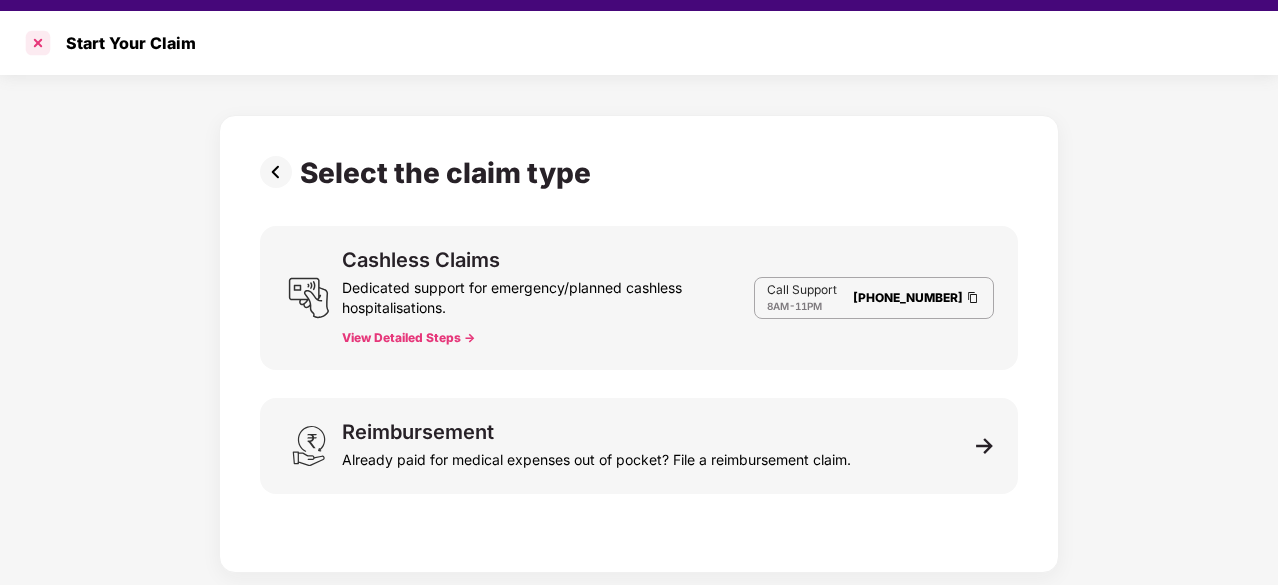 click at bounding box center [38, 43] 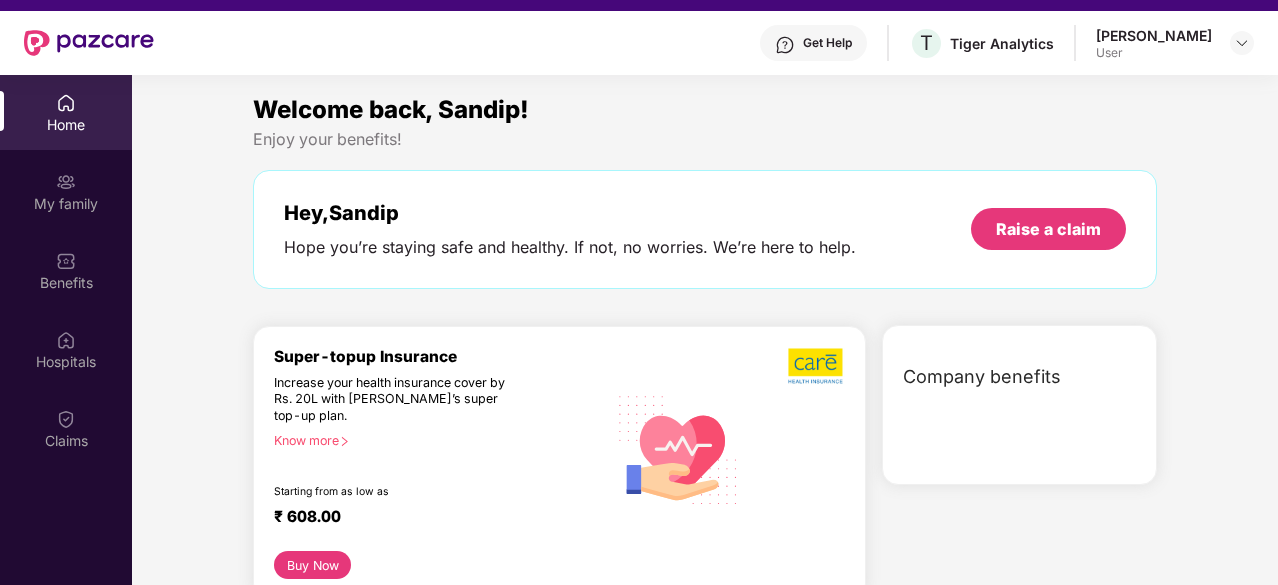 scroll, scrollTop: 101, scrollLeft: 0, axis: vertical 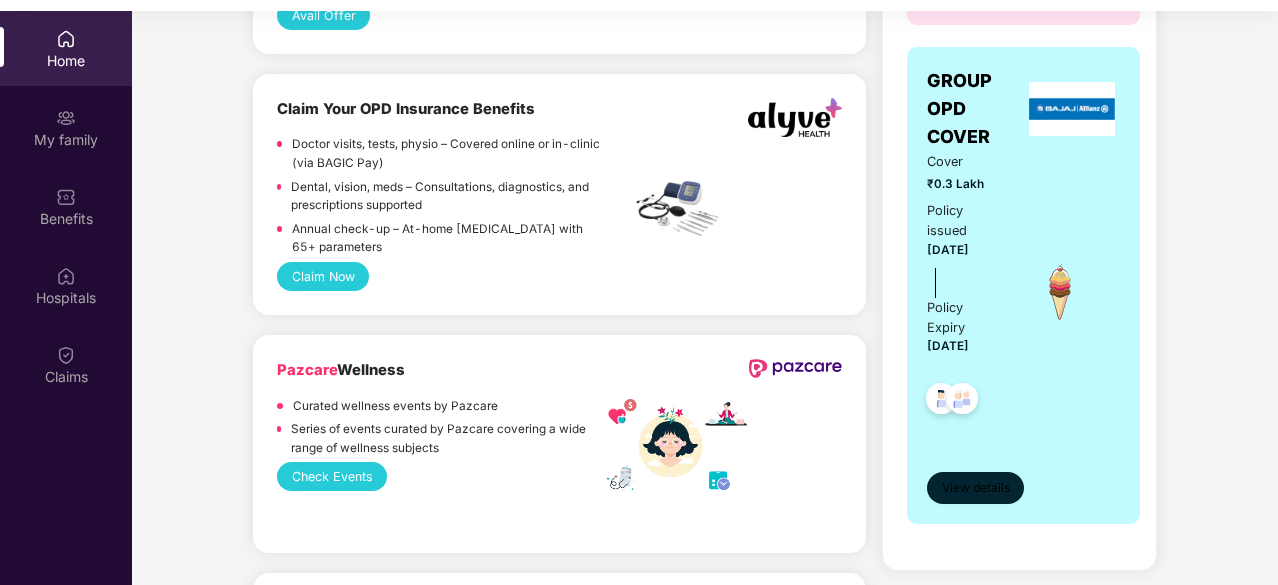 click on "View details" at bounding box center [976, 488] 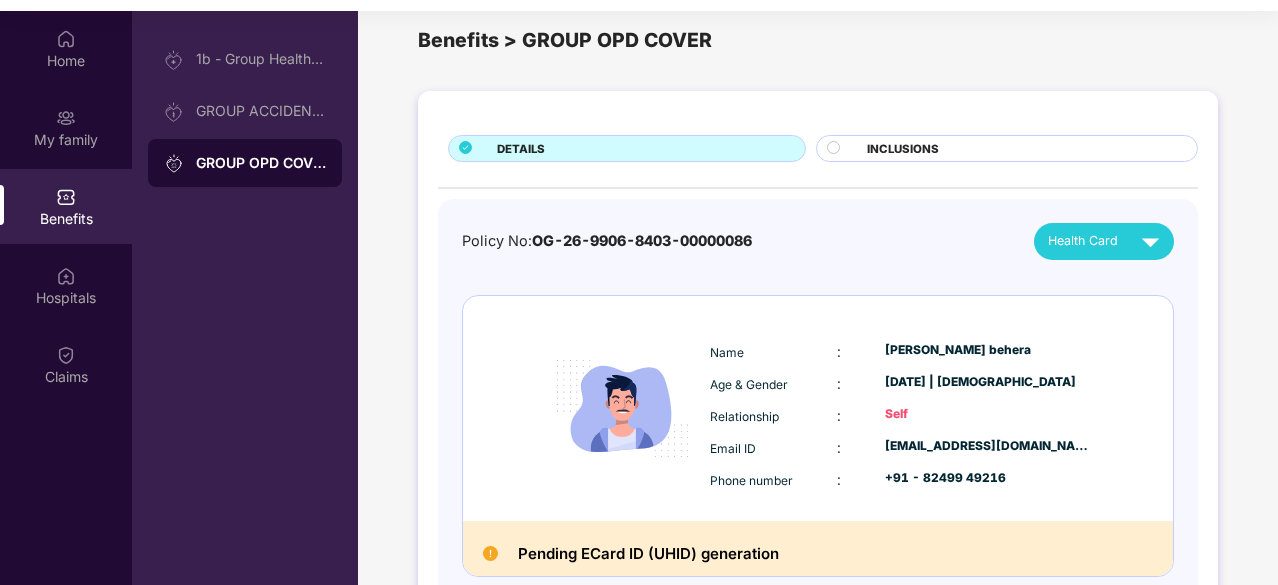 scroll, scrollTop: 0, scrollLeft: 0, axis: both 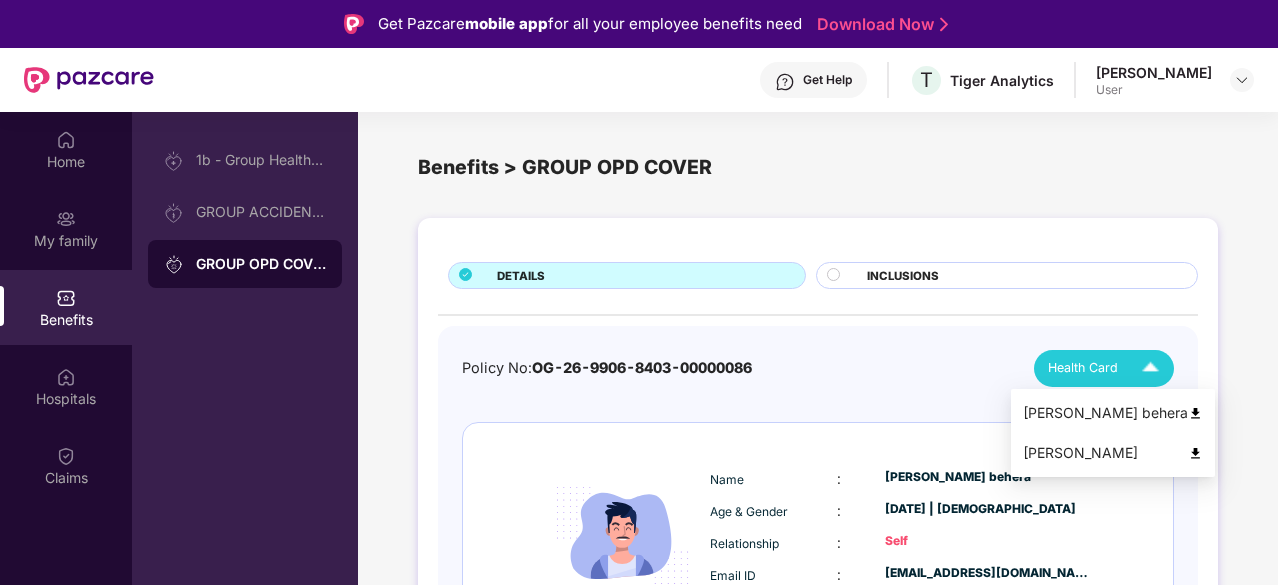 click at bounding box center (1195, 453) 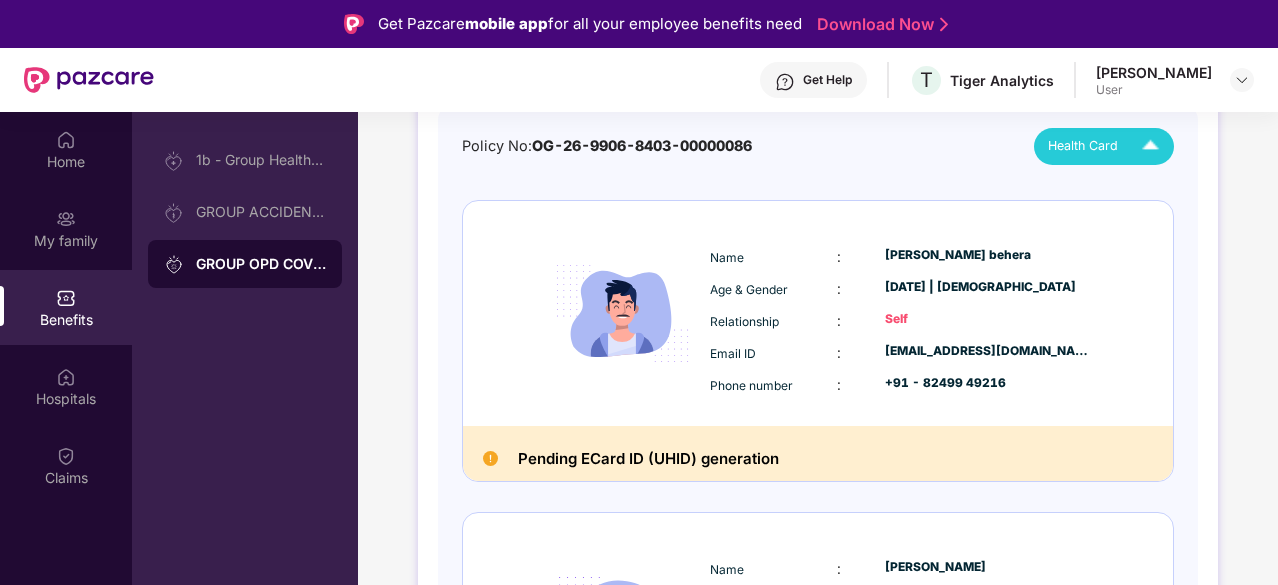 scroll, scrollTop: 224, scrollLeft: 0, axis: vertical 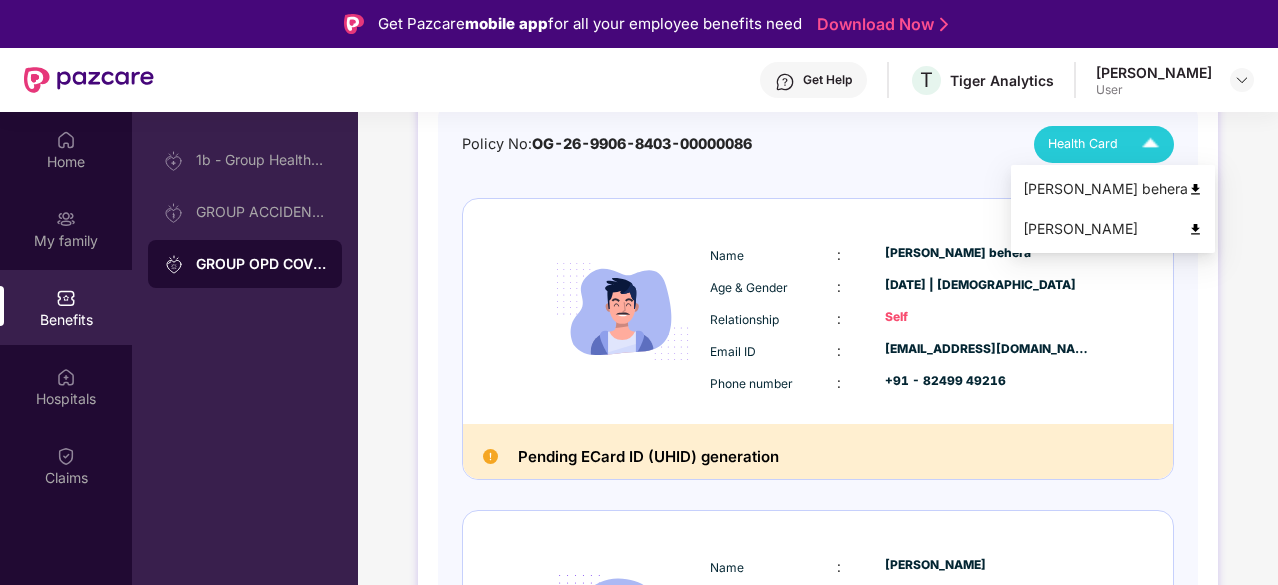 click at bounding box center [1150, 144] 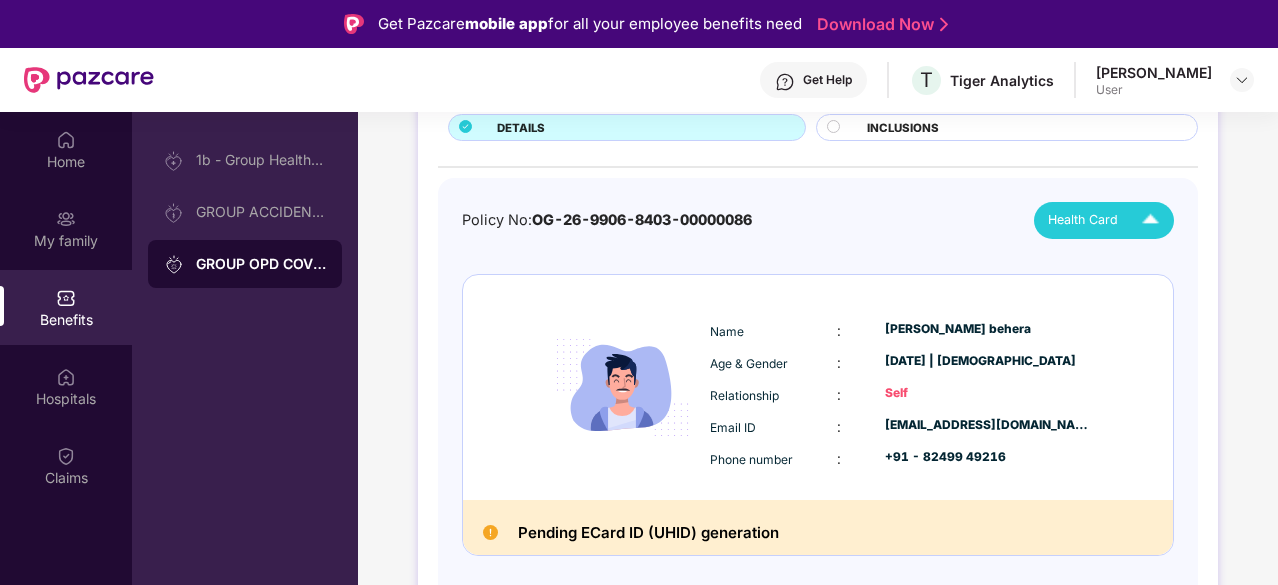scroll, scrollTop: 147, scrollLeft: 0, axis: vertical 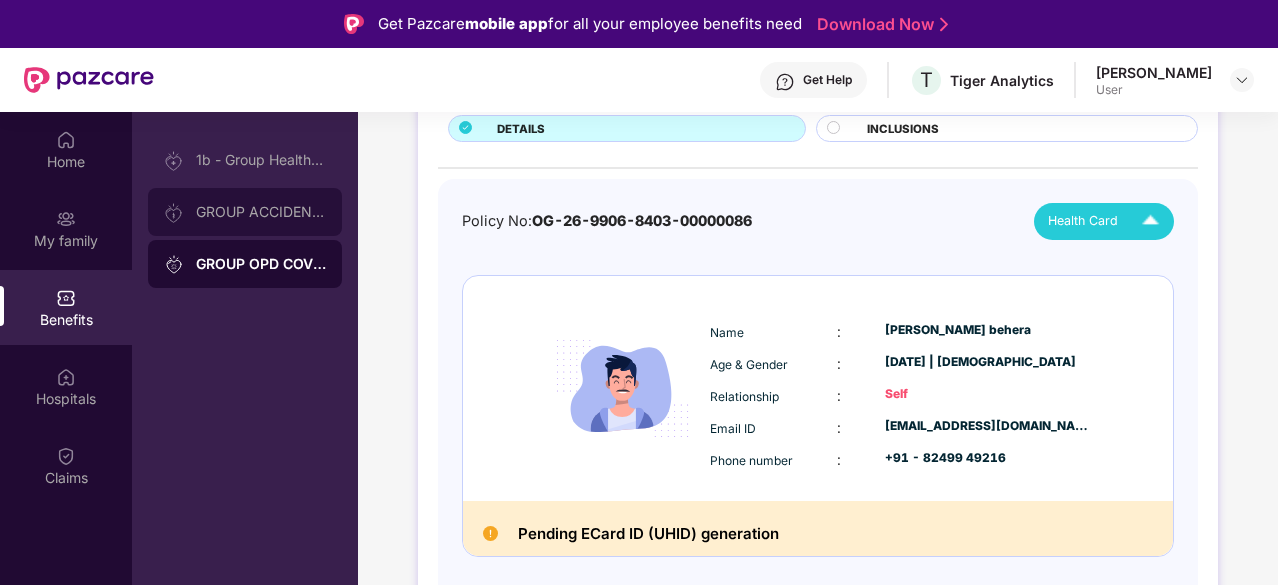 click on "GROUP ACCIDENTAL INSURANCE" at bounding box center [245, 212] 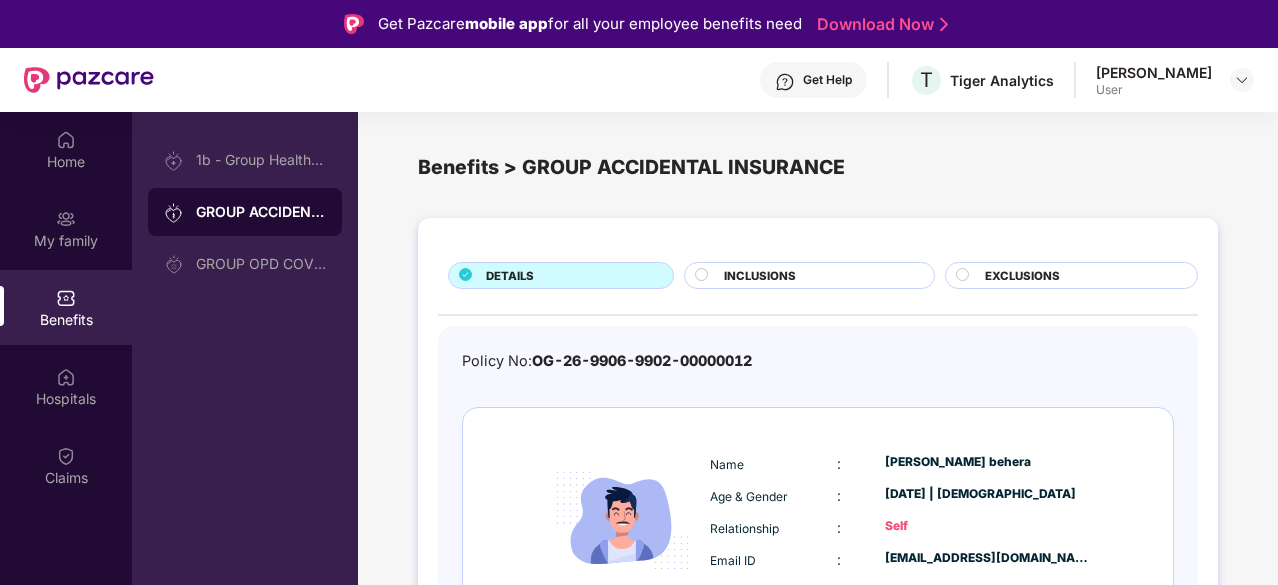 scroll, scrollTop: 114, scrollLeft: 0, axis: vertical 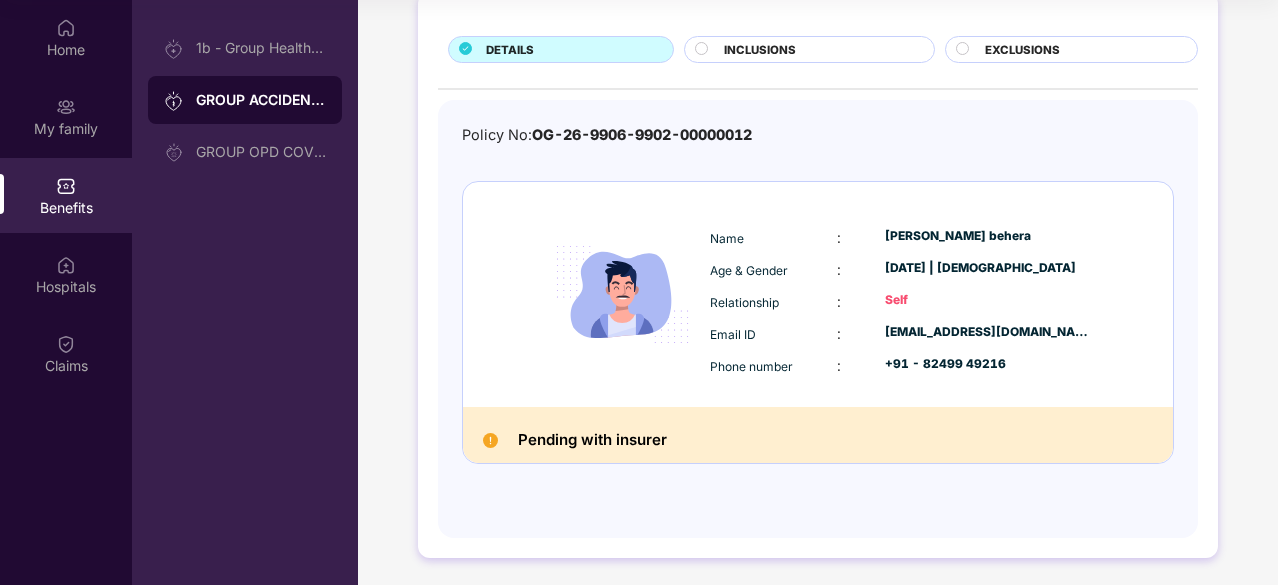 click on "1b - Group Health Insurance GROUP ACCIDENTAL INSURANCE GROUP OPD COVER" at bounding box center [245, 100] 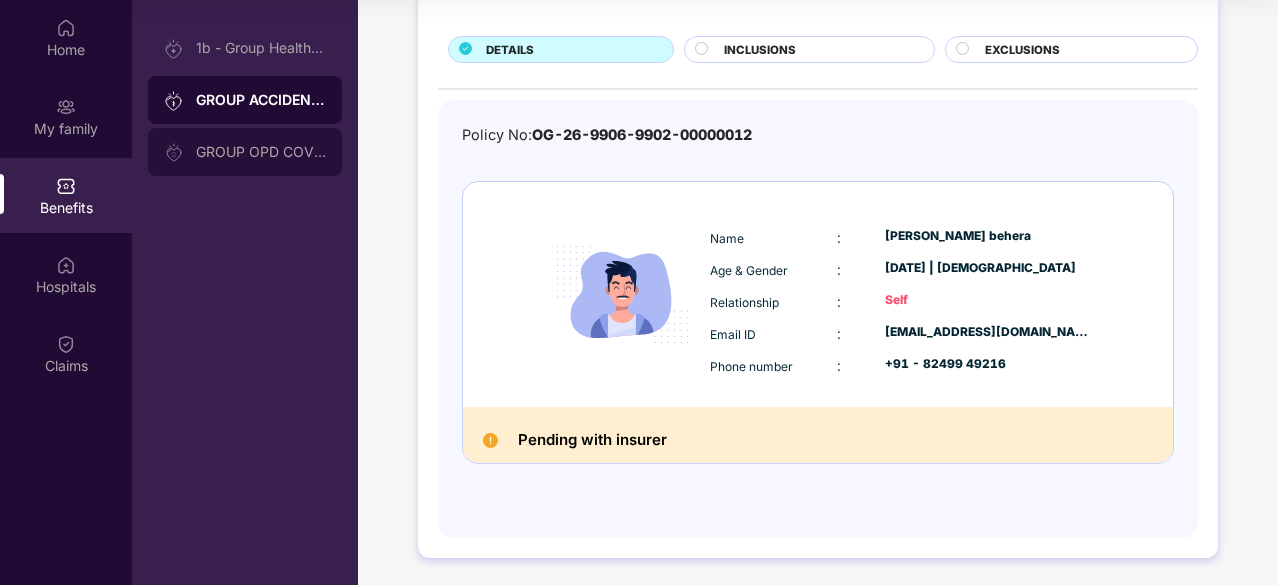 click on "GROUP OPD COVER" at bounding box center [245, 152] 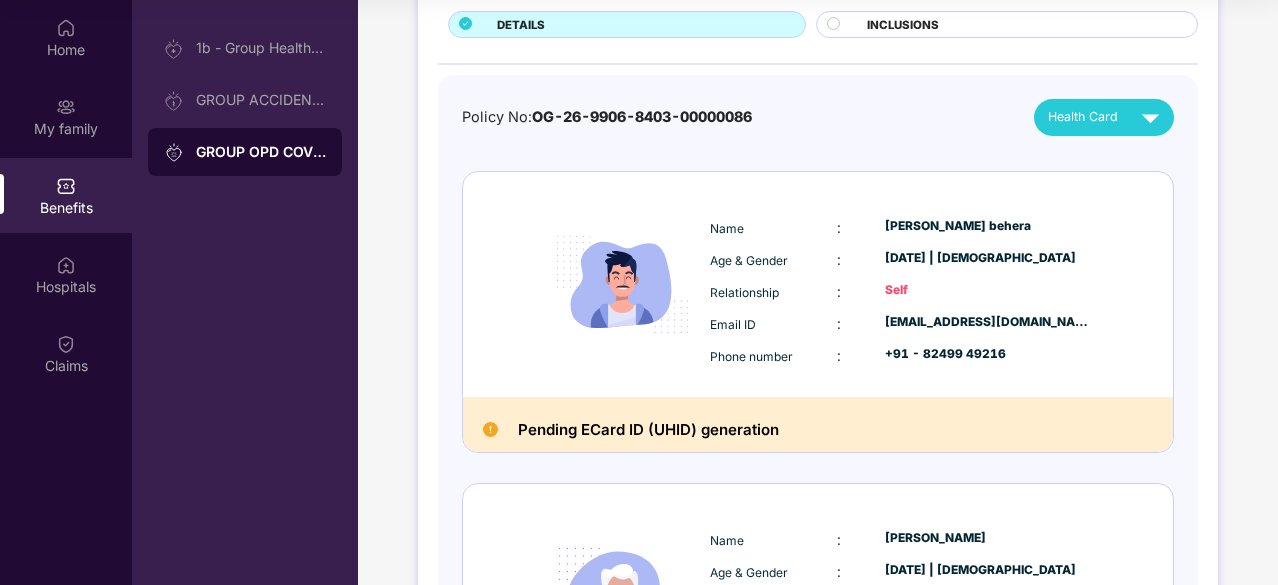 scroll, scrollTop: 0, scrollLeft: 0, axis: both 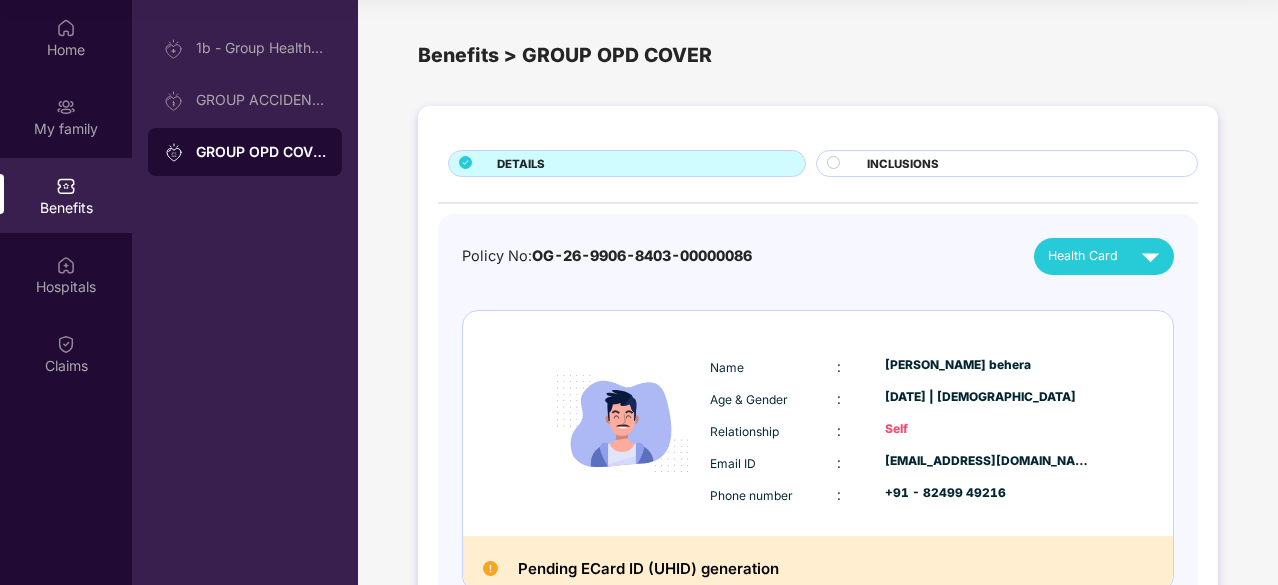 click at bounding box center [842, 165] 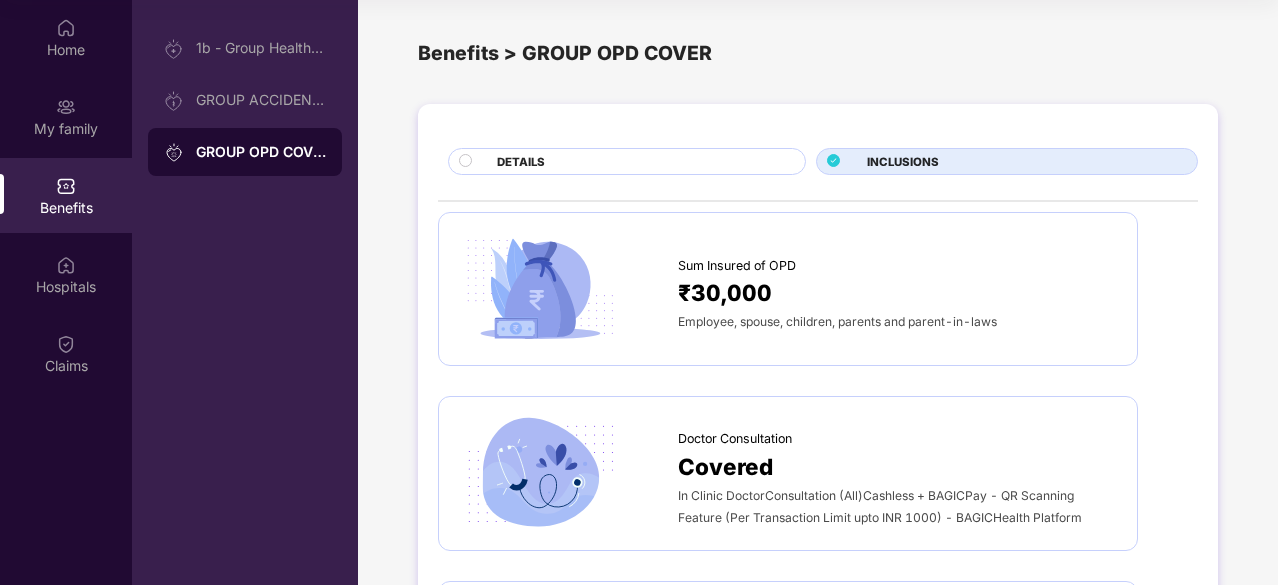 scroll, scrollTop: 0, scrollLeft: 0, axis: both 